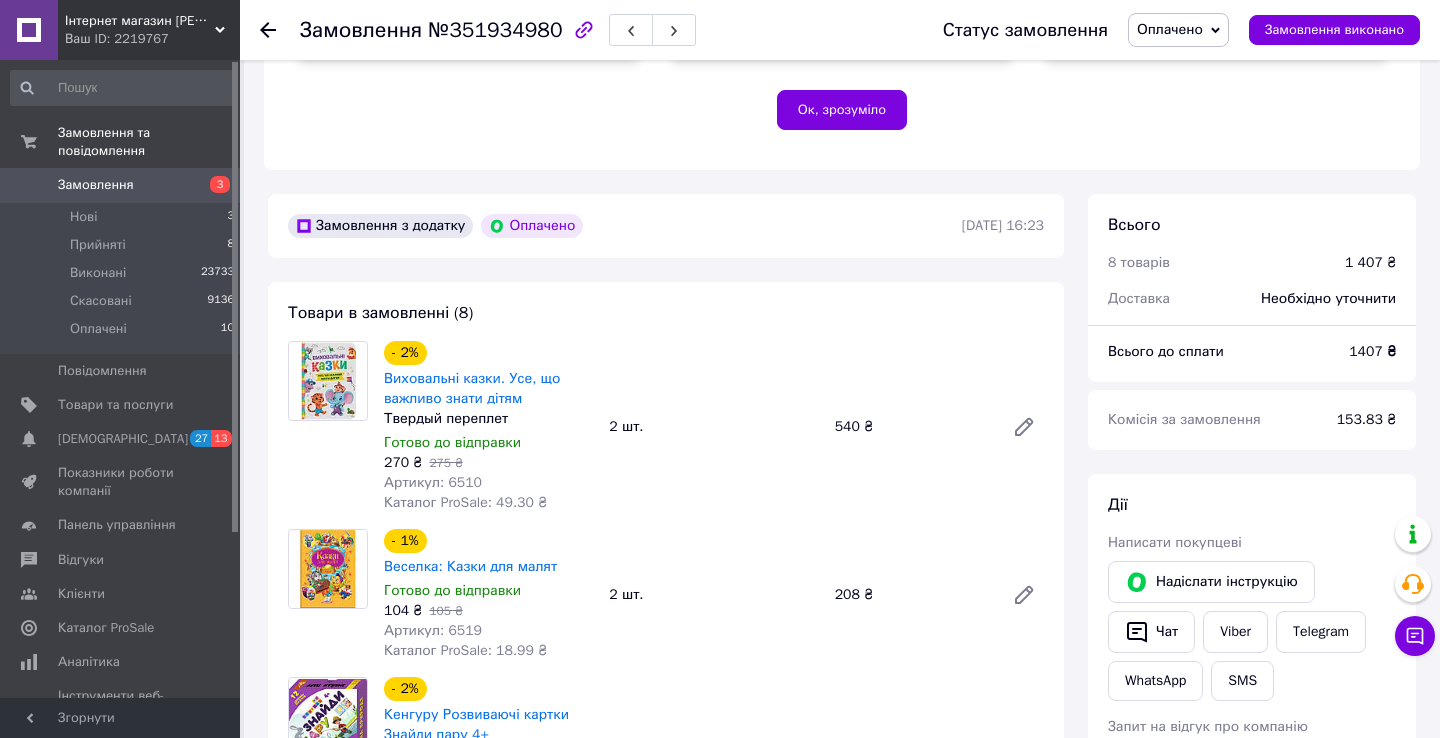 scroll, scrollTop: 586, scrollLeft: 0, axis: vertical 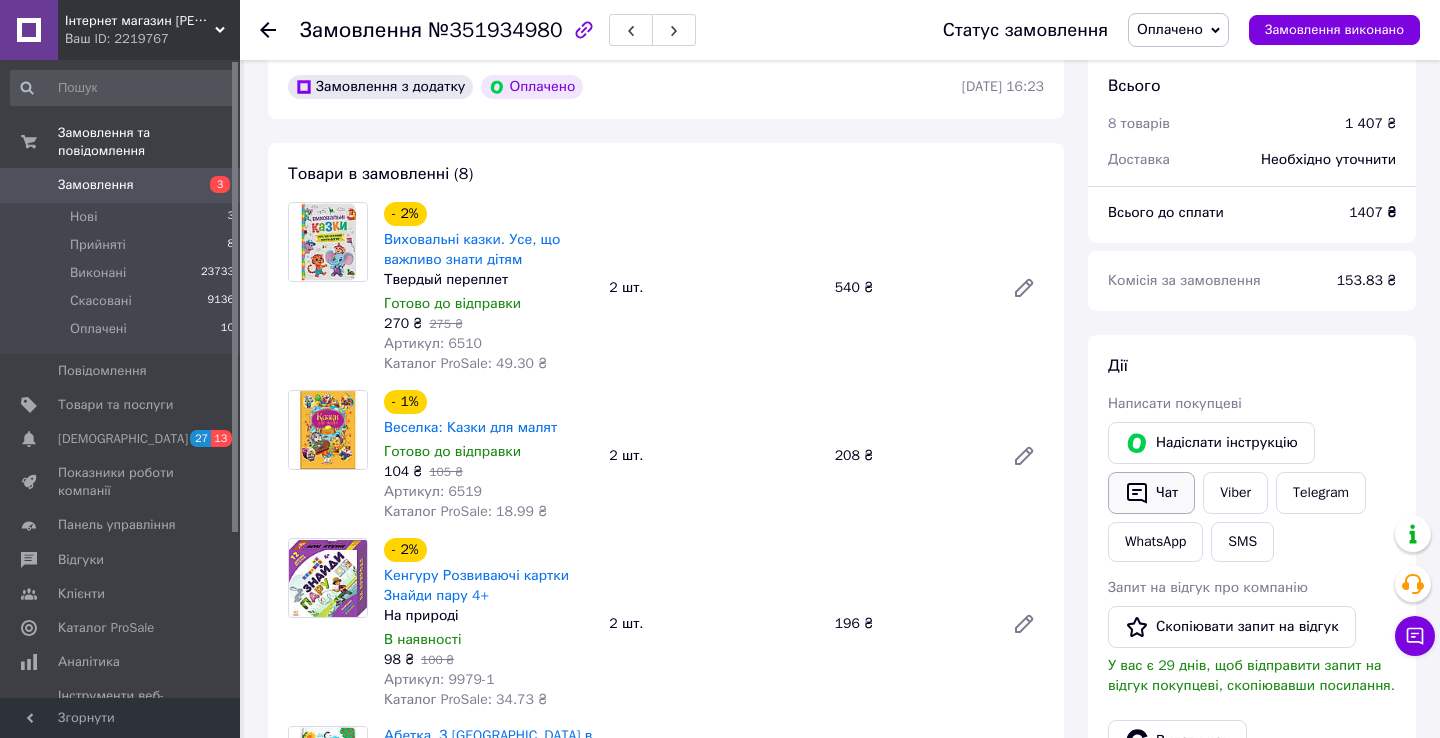 click on "Чат" at bounding box center [1151, 493] 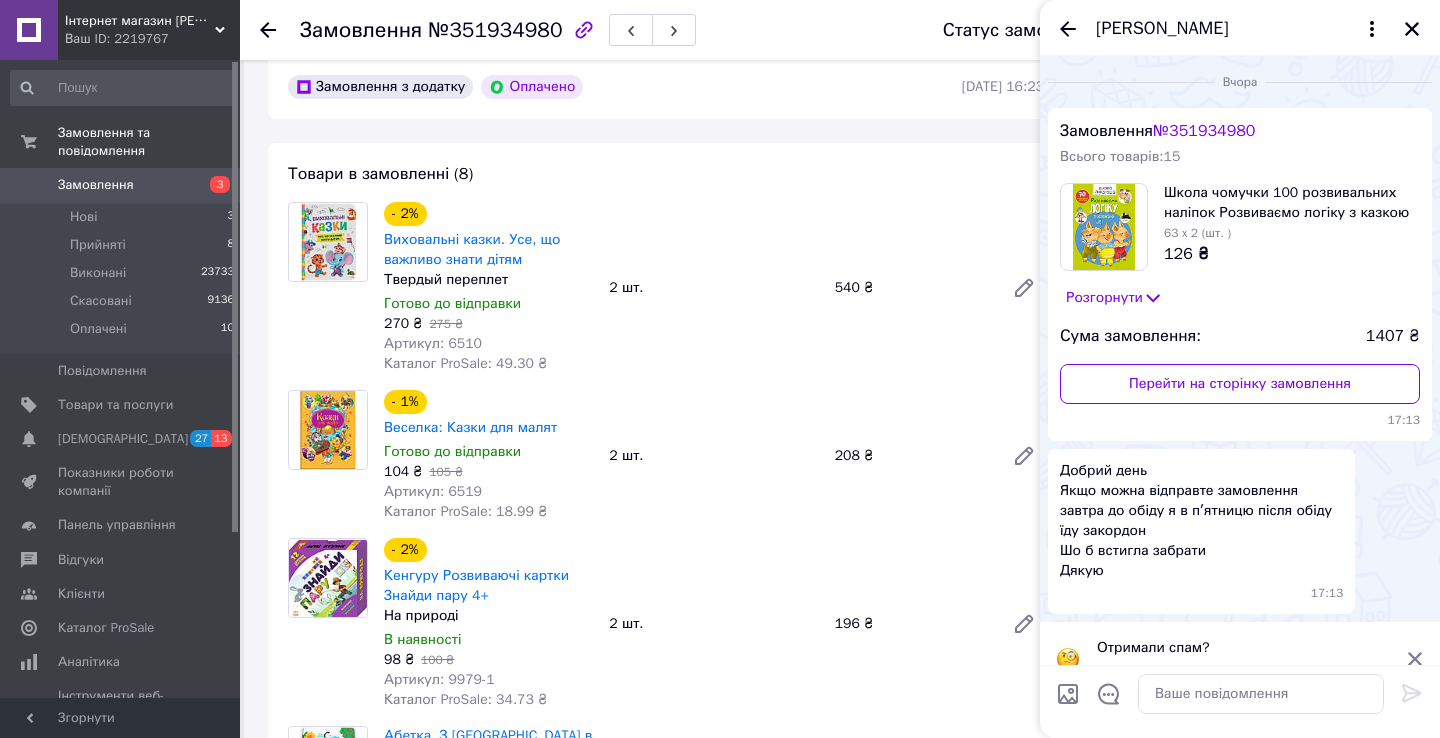 scroll, scrollTop: 29, scrollLeft: 0, axis: vertical 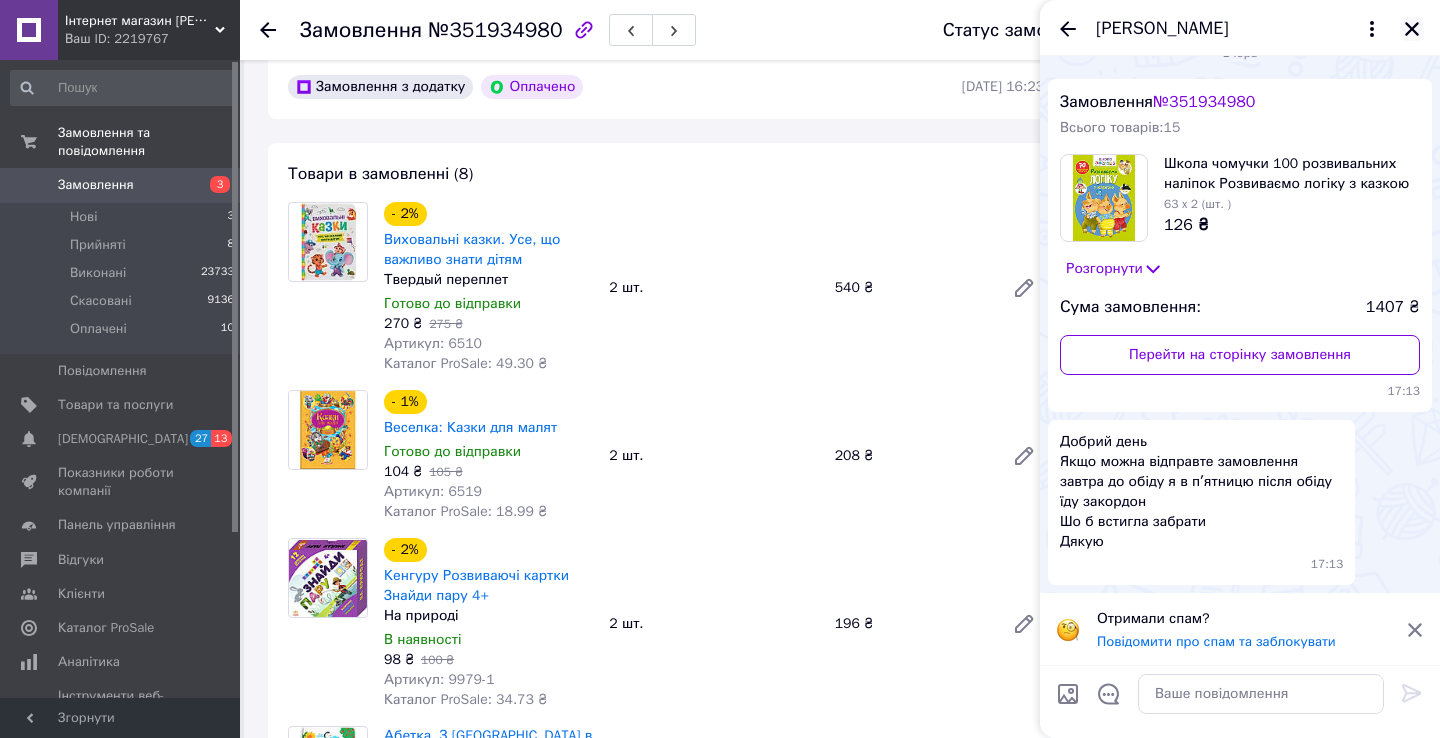 click 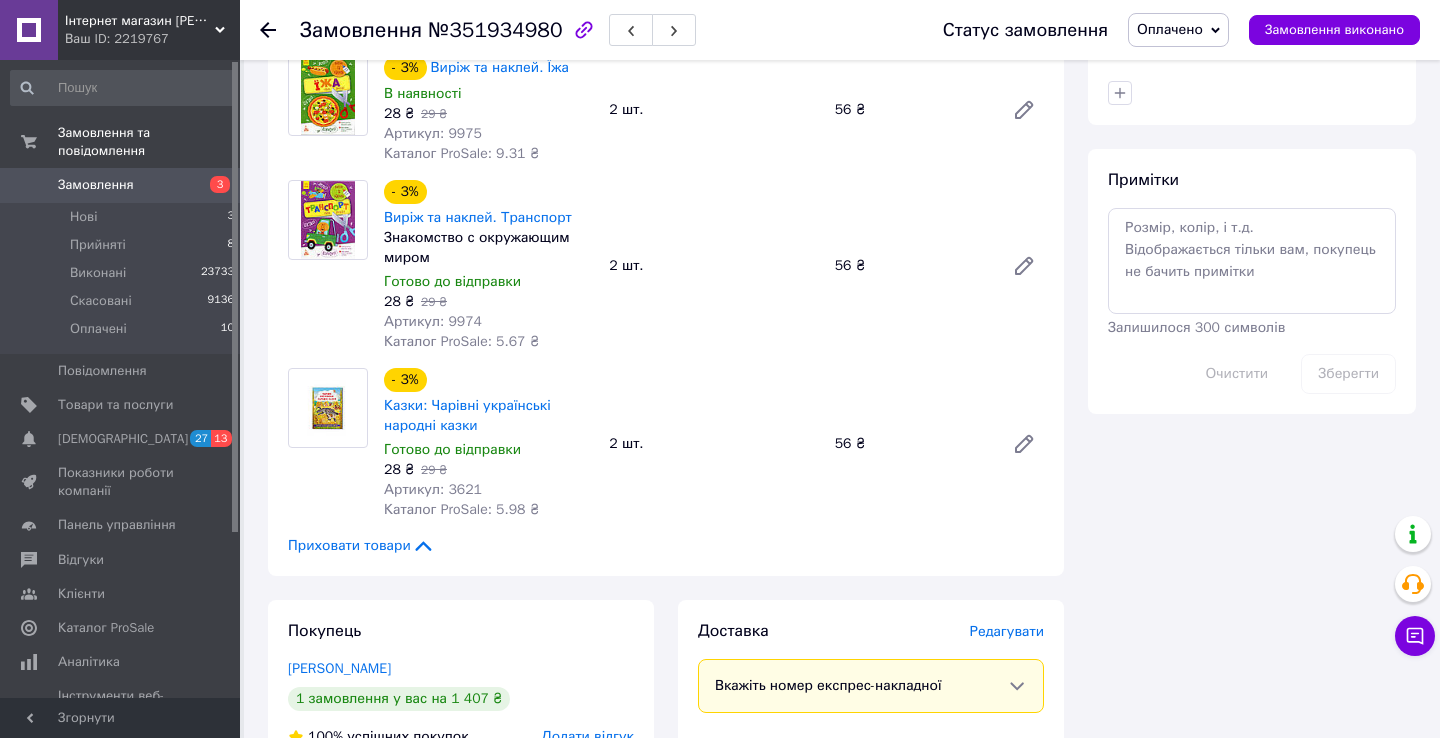 scroll, scrollTop: 1617, scrollLeft: 0, axis: vertical 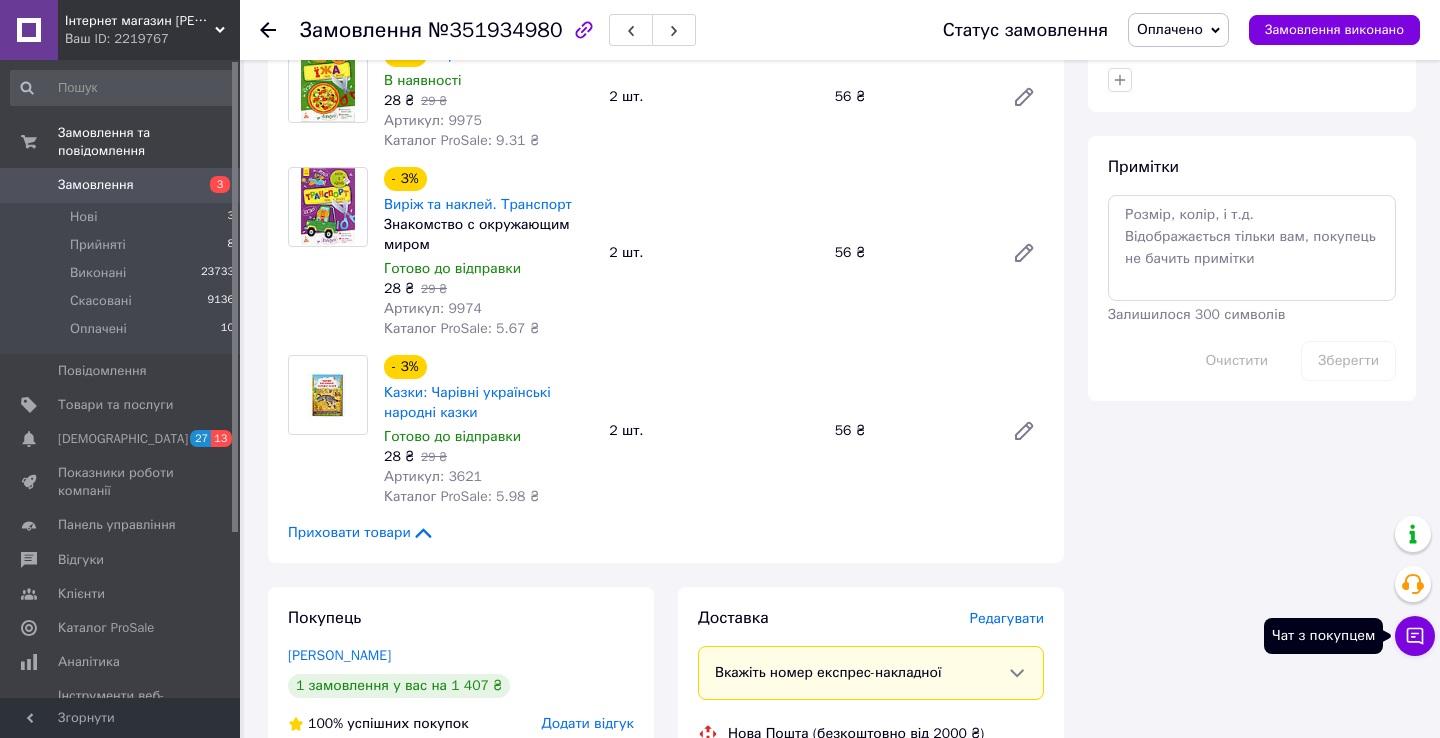 click 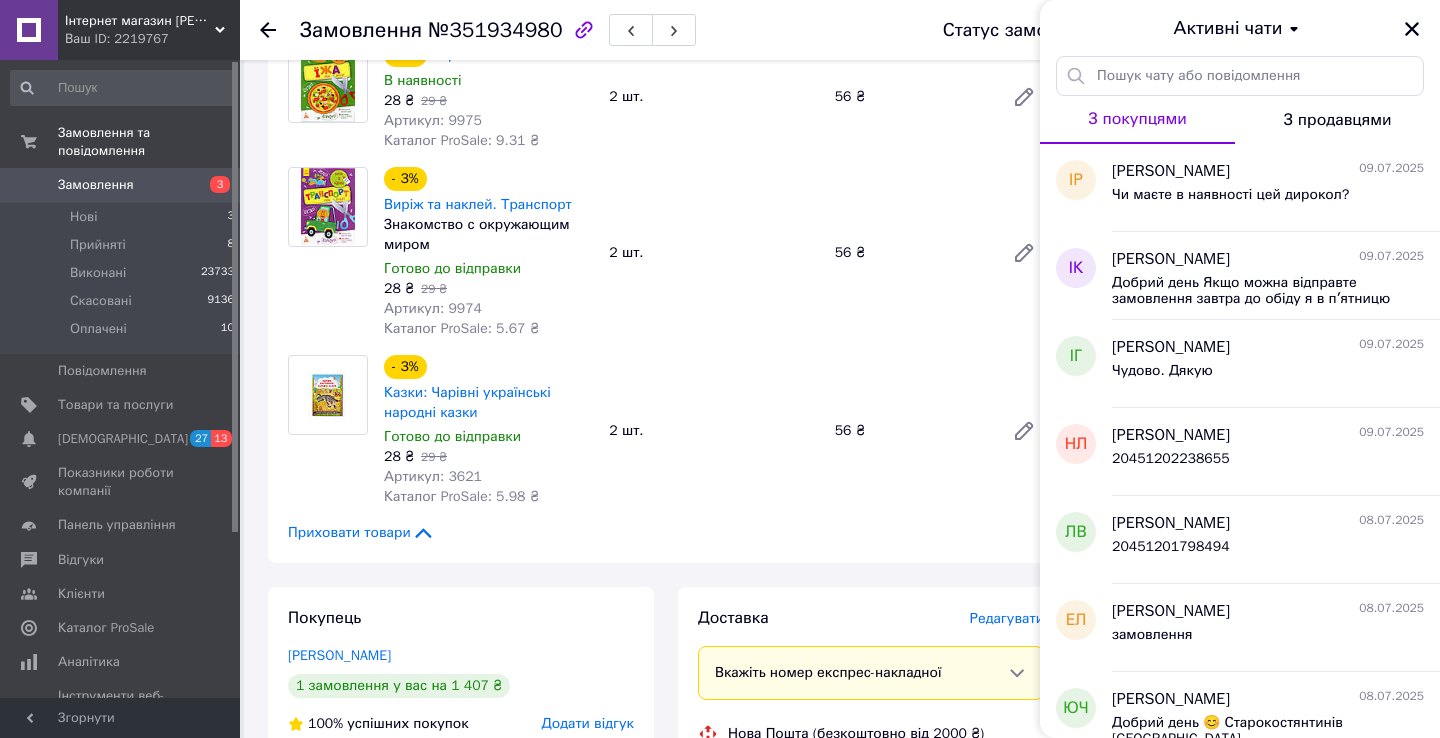 click on "- 3% Казки: Чарівні українські народні казки Готово до відправки 28 ₴   29 ₴ Артикул: 3621 Каталог ProSale: 5.98 ₴  2 шт. 56 ₴" at bounding box center [714, 431] 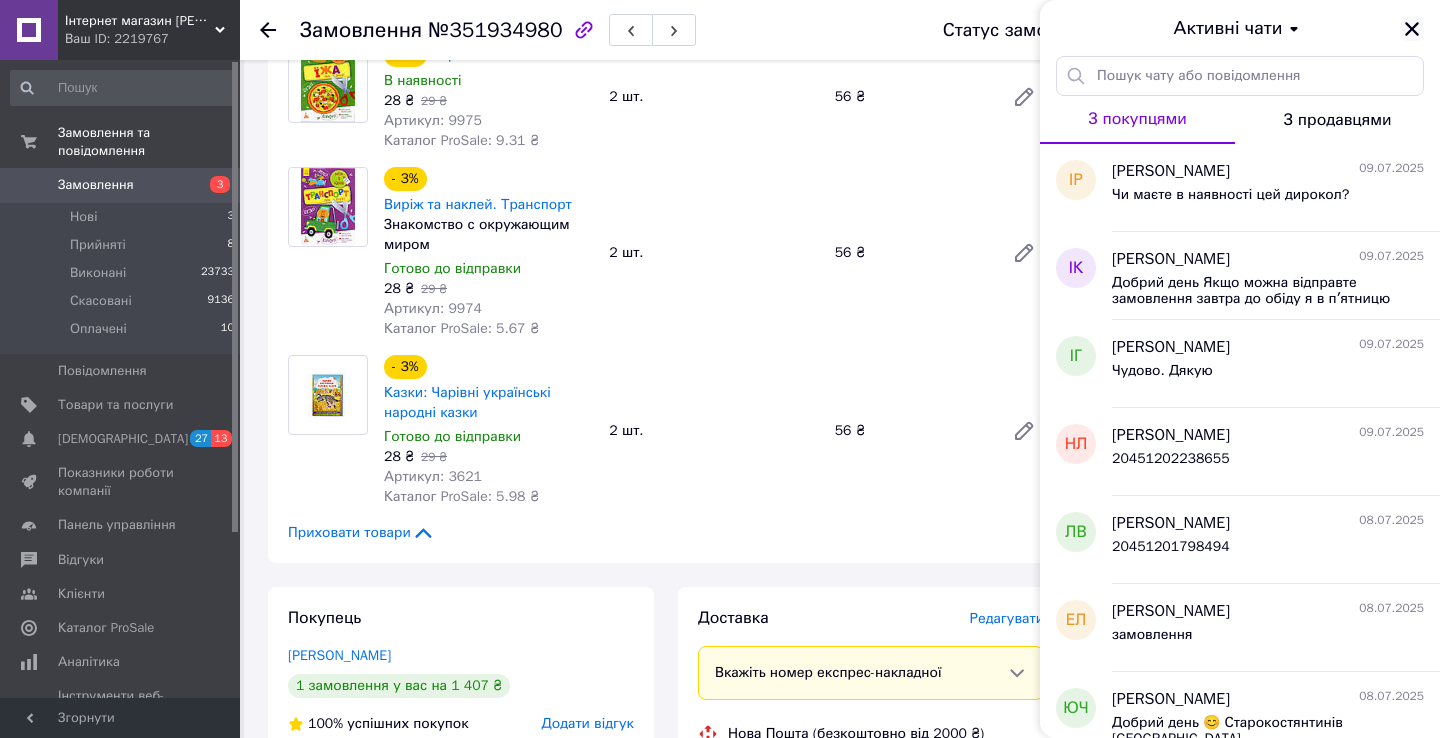 click 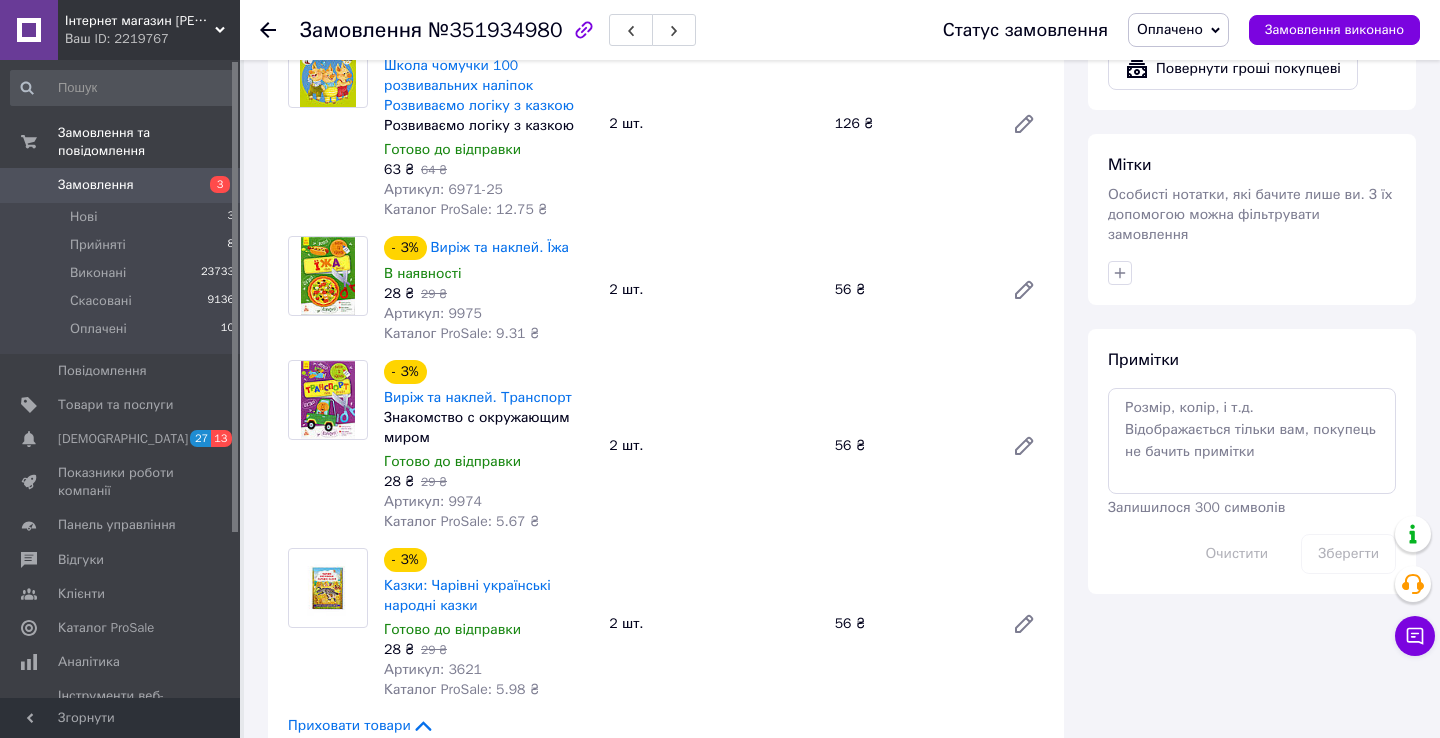 scroll, scrollTop: 802, scrollLeft: 0, axis: vertical 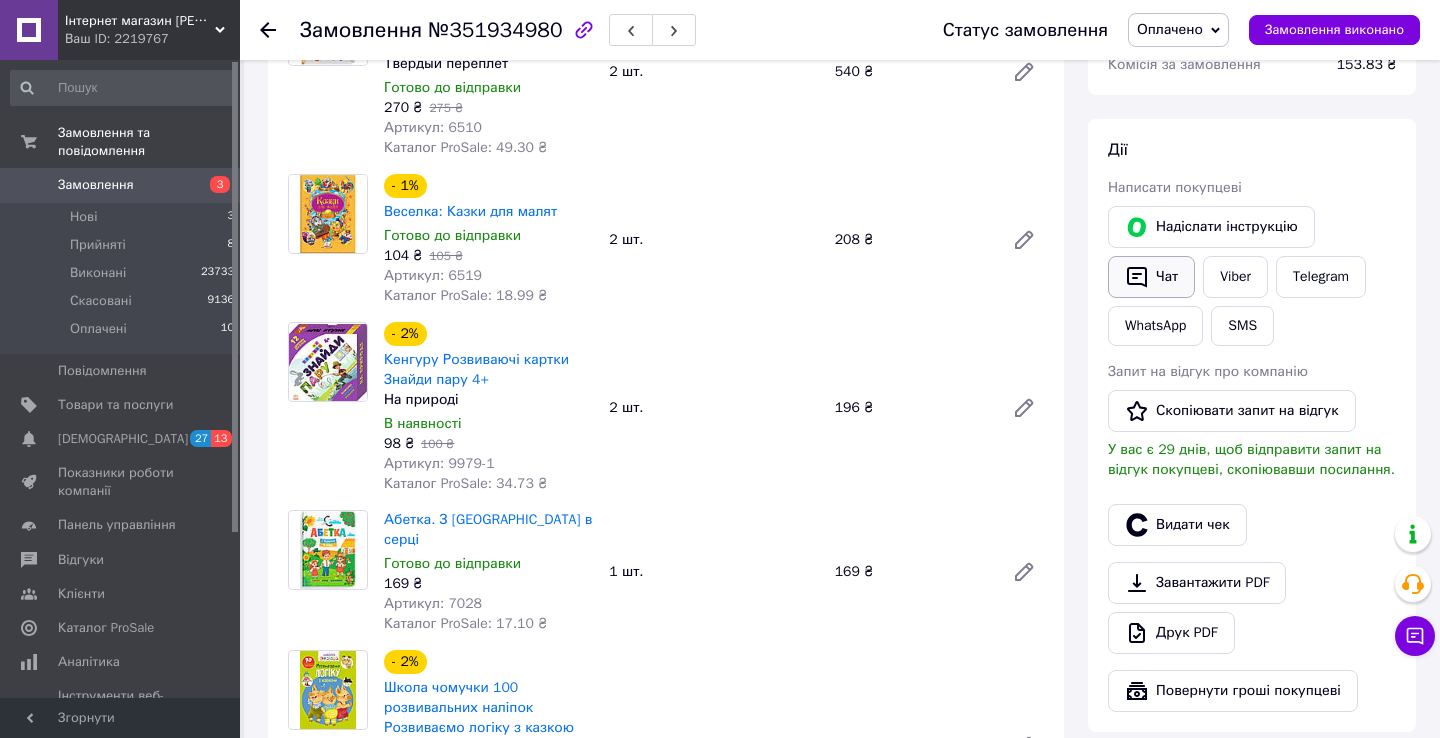 click on "Чат" at bounding box center [1151, 277] 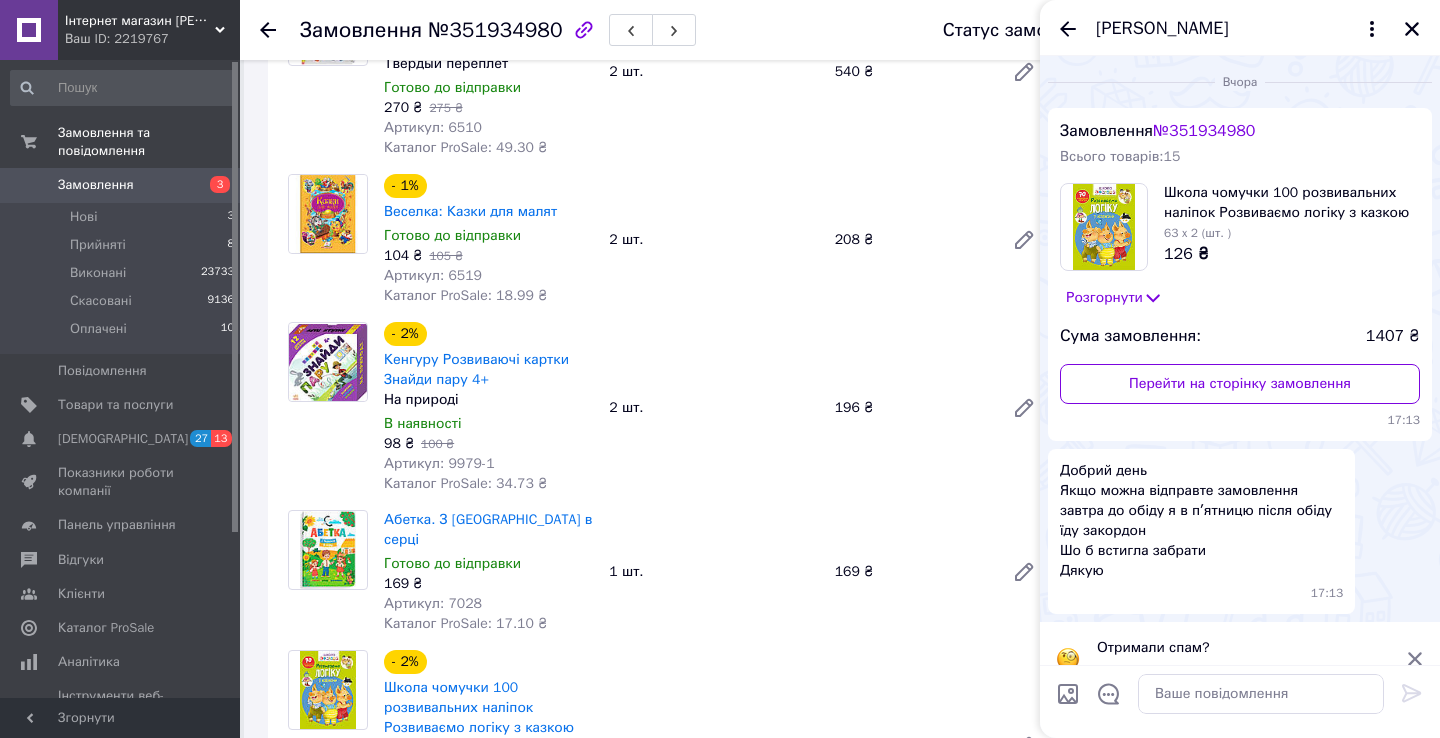 scroll, scrollTop: 29, scrollLeft: 0, axis: vertical 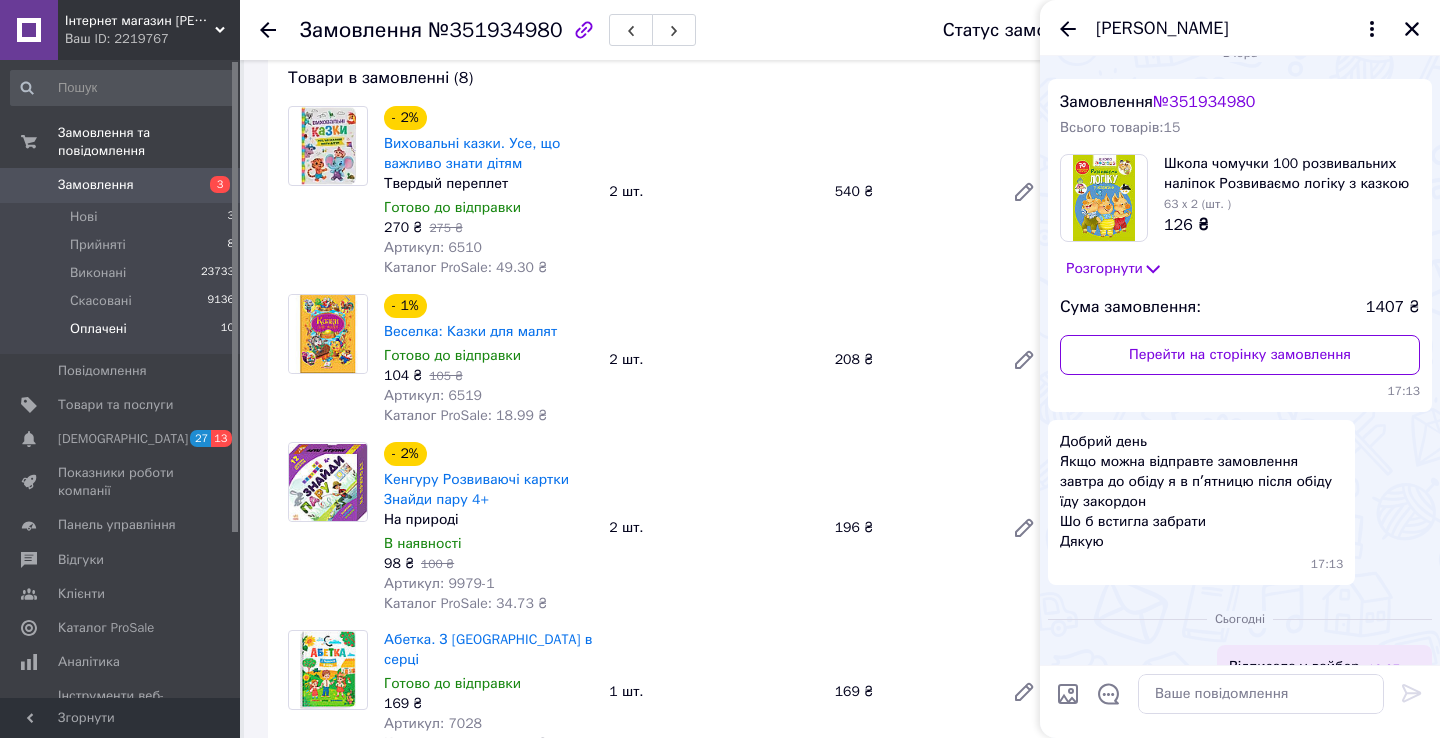 click on "Оплачені 10" at bounding box center [123, 334] 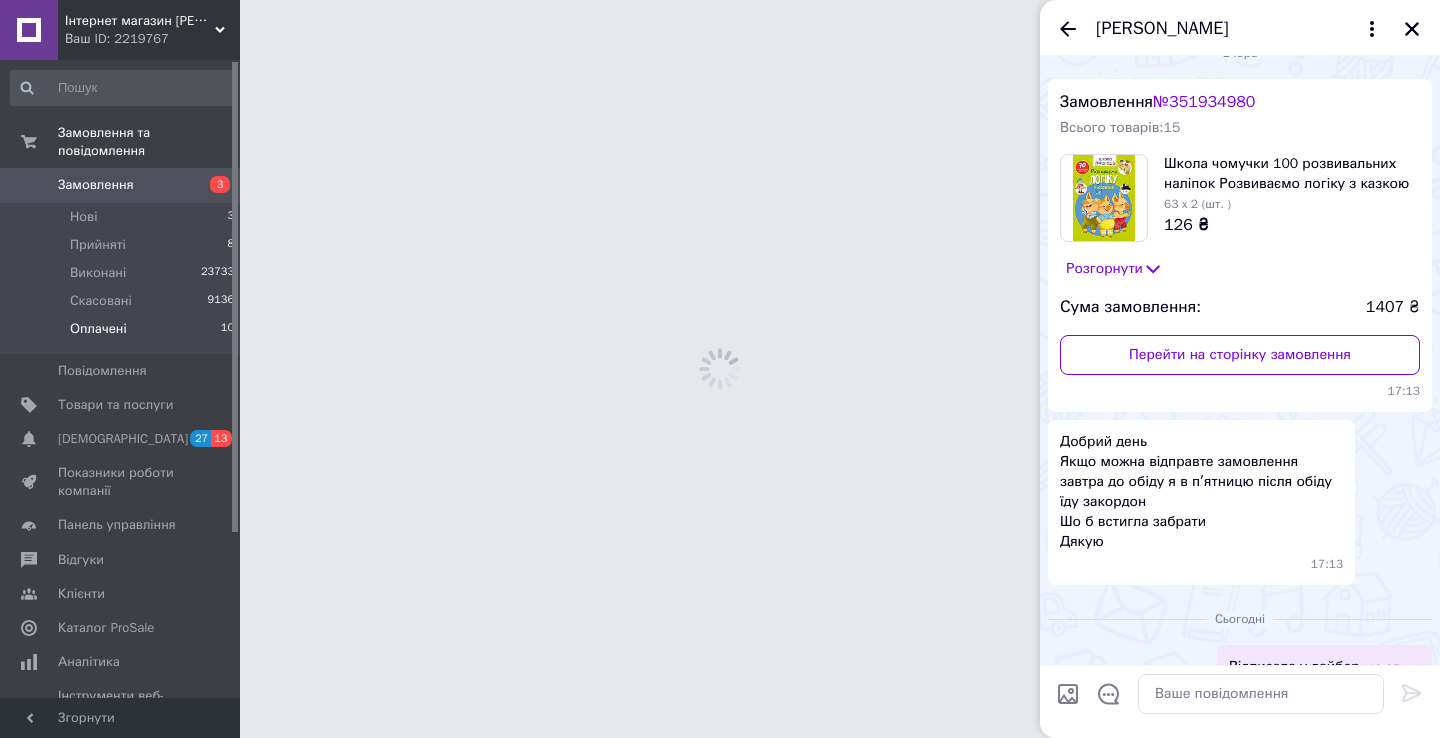 scroll, scrollTop: 0, scrollLeft: 0, axis: both 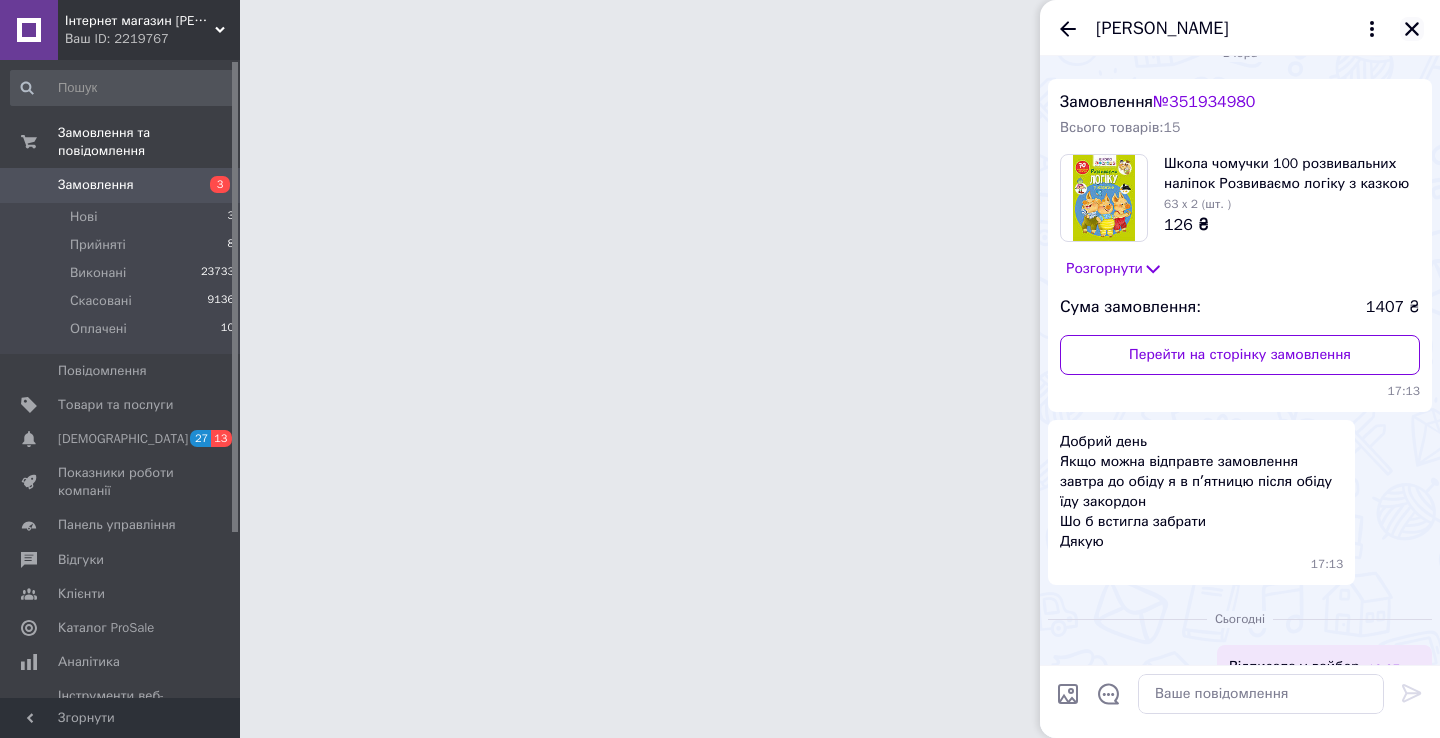 click 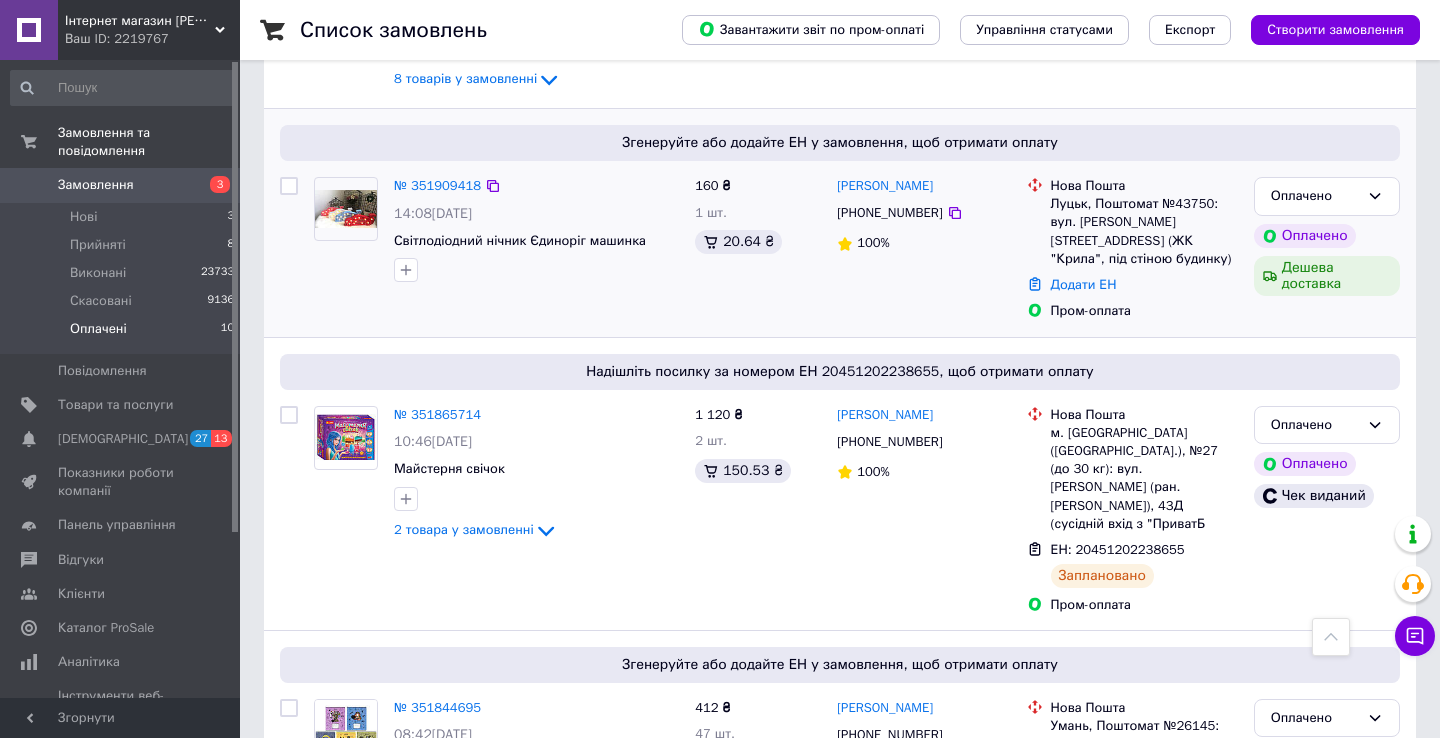 scroll, scrollTop: 1887, scrollLeft: 0, axis: vertical 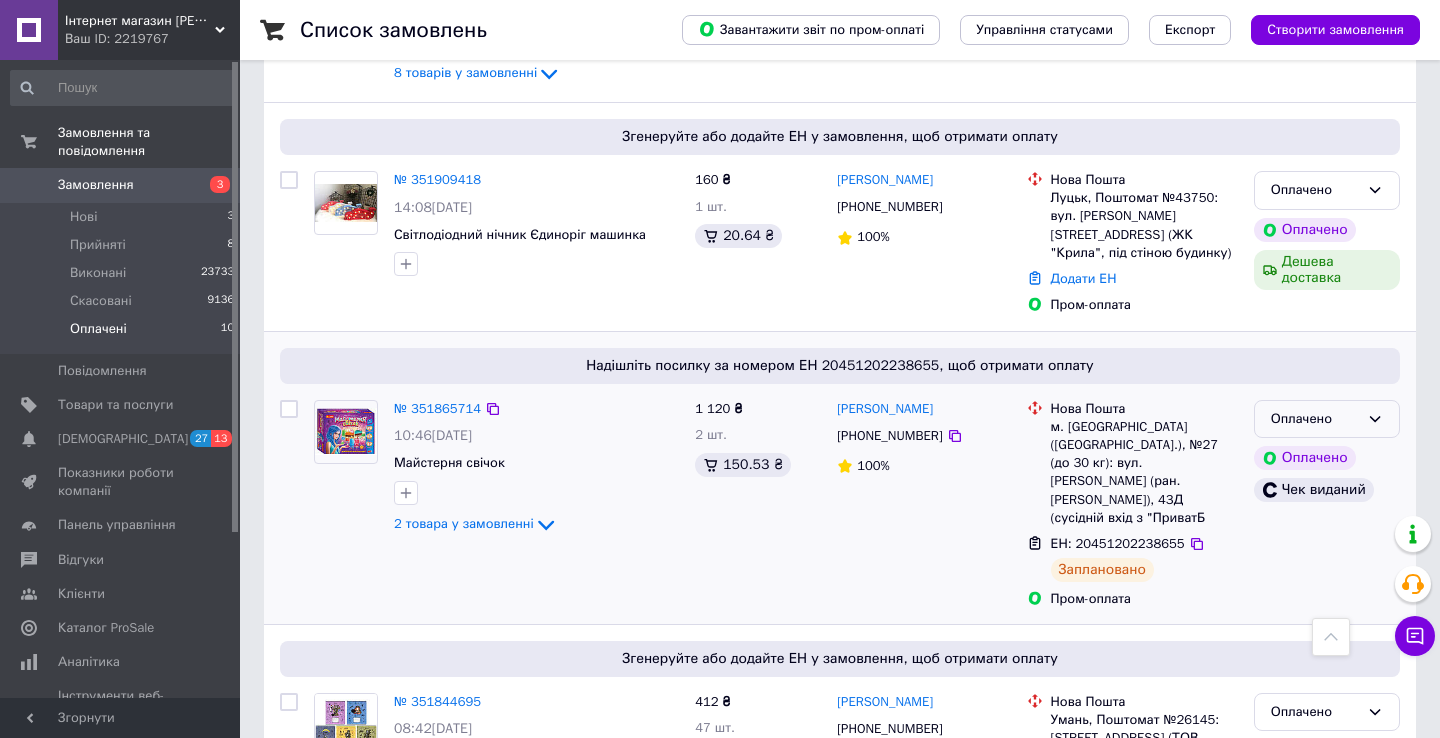 click on "Оплачено" at bounding box center (1315, 419) 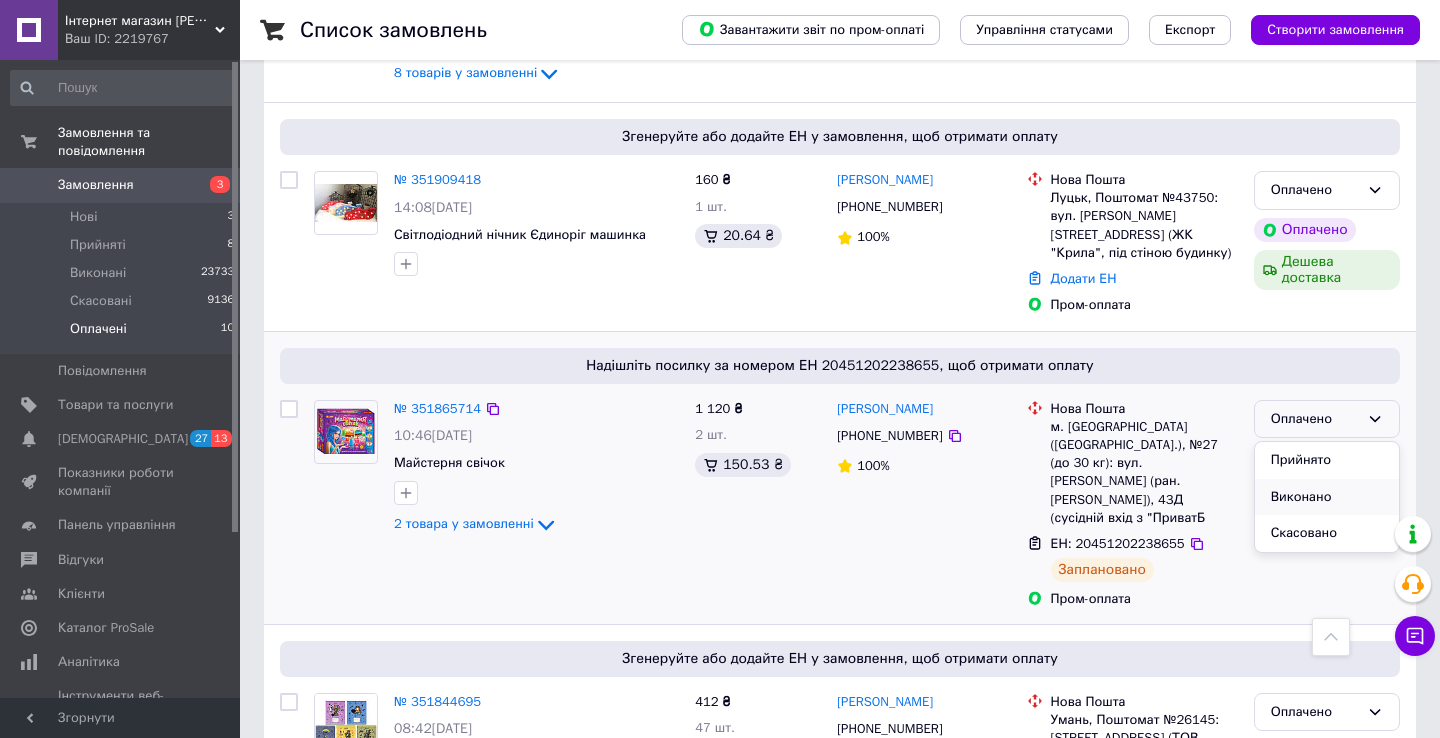 click on "Виконано" at bounding box center [1327, 497] 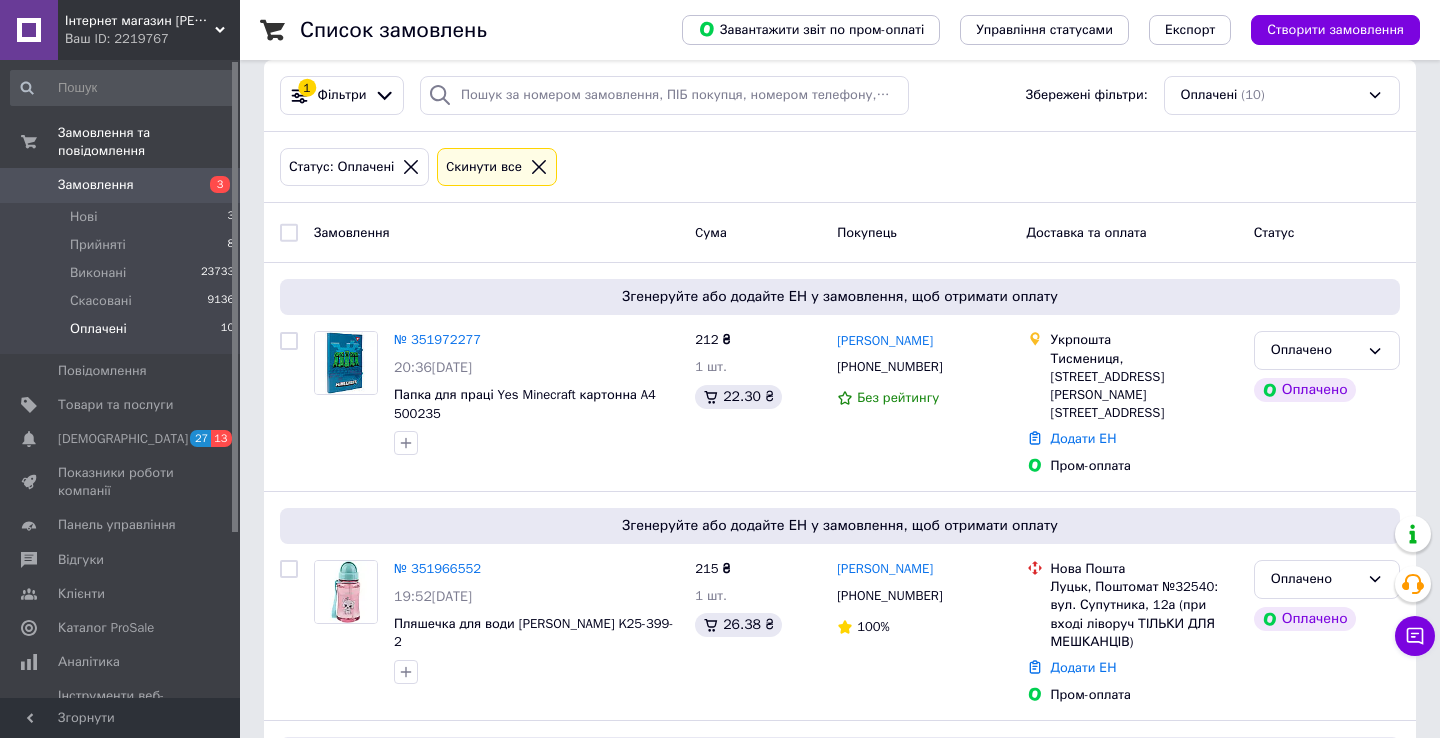 scroll, scrollTop: 91, scrollLeft: 0, axis: vertical 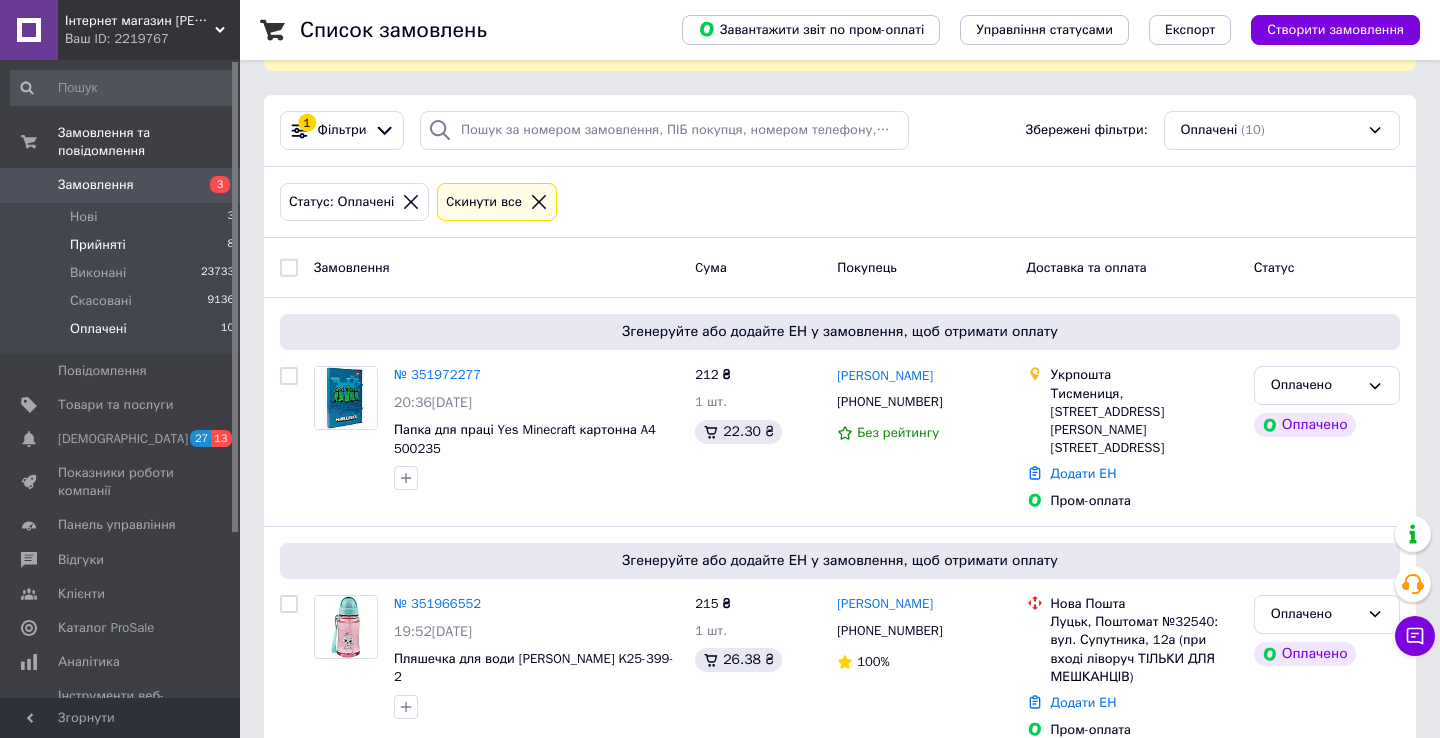 click on "Прийняті 8" at bounding box center [123, 245] 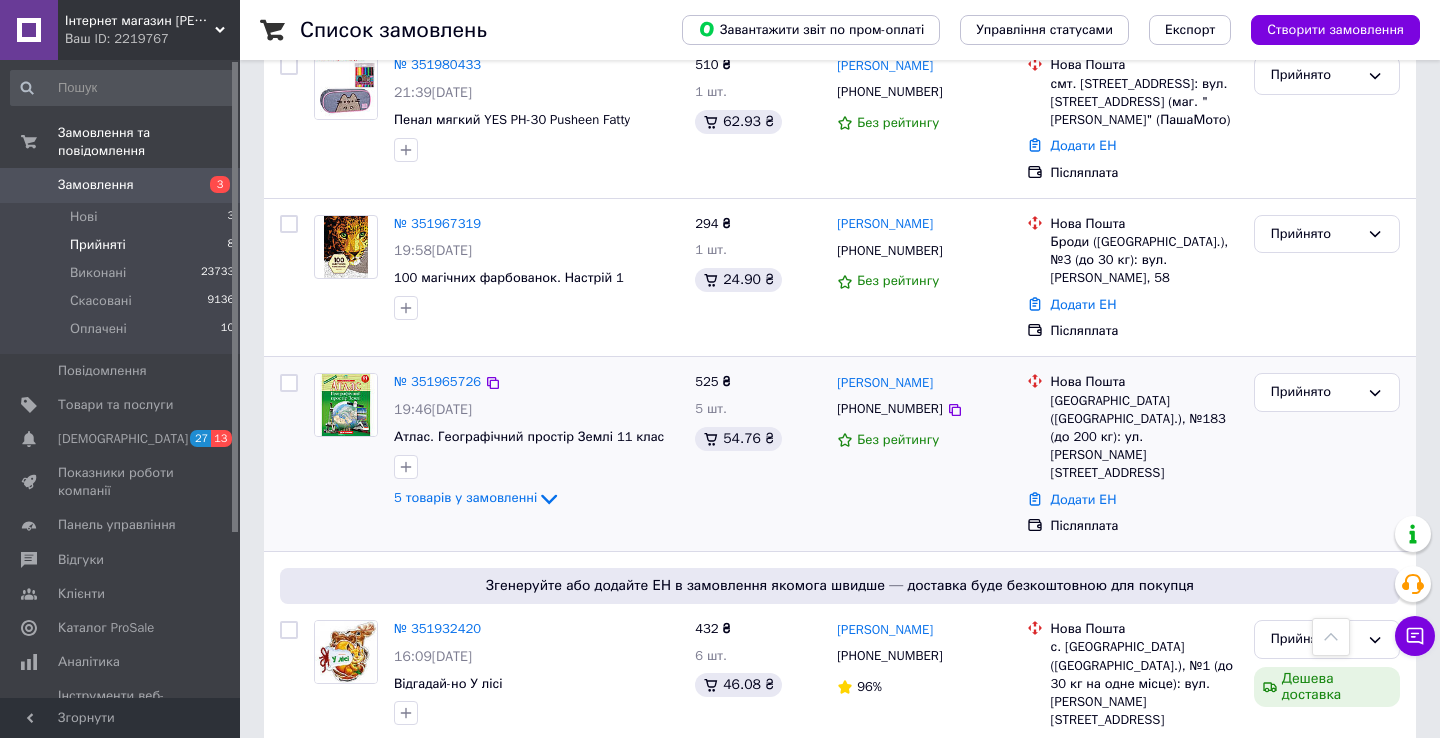 scroll, scrollTop: 315, scrollLeft: 0, axis: vertical 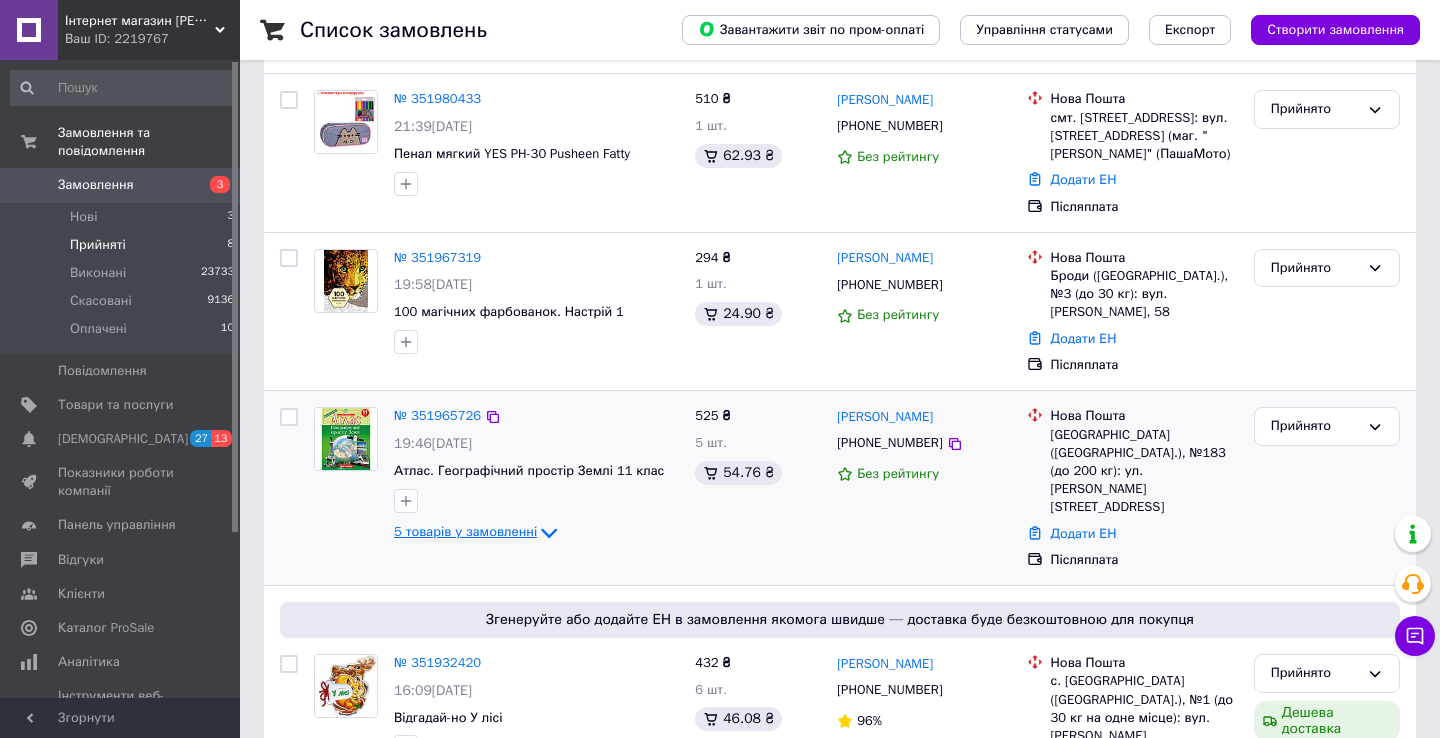 click on "5 товарів у замовленні" at bounding box center (465, 531) 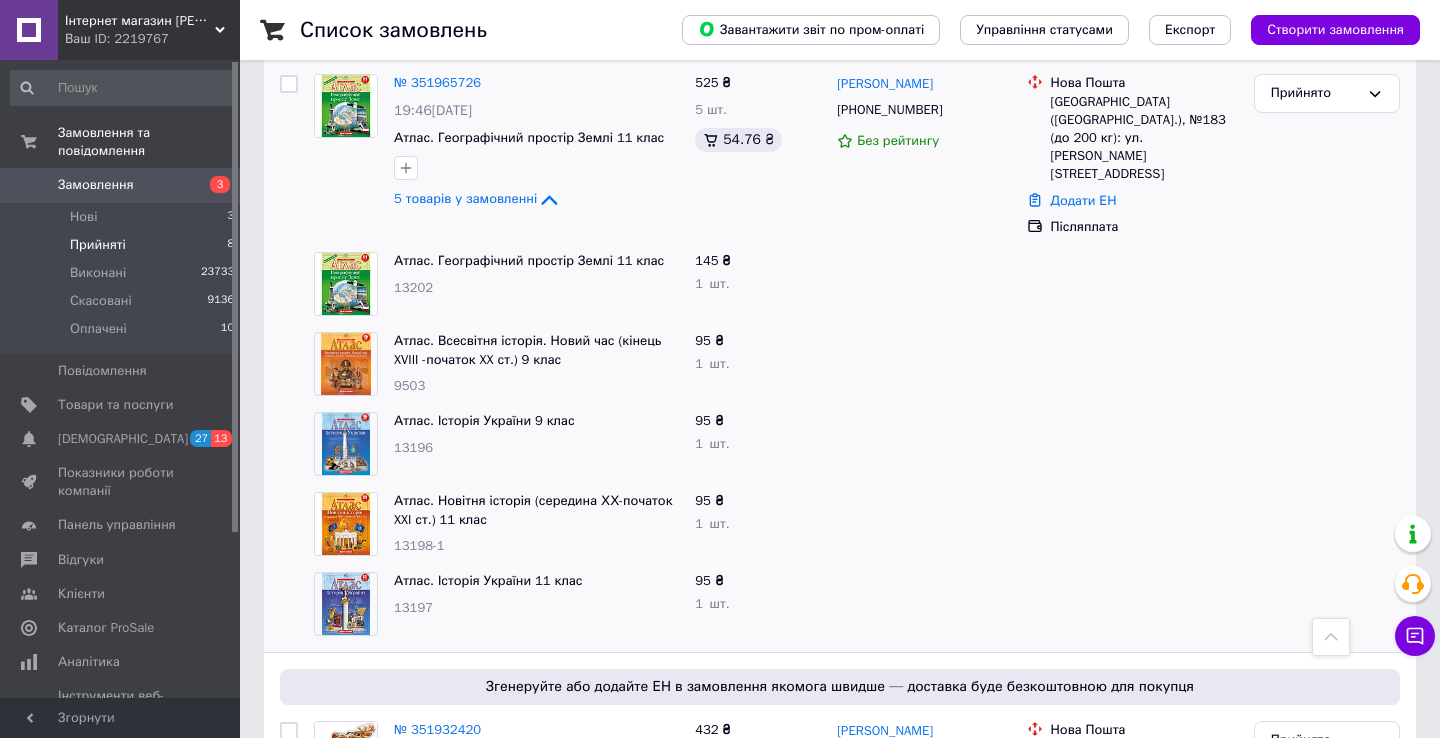 scroll, scrollTop: 653, scrollLeft: 0, axis: vertical 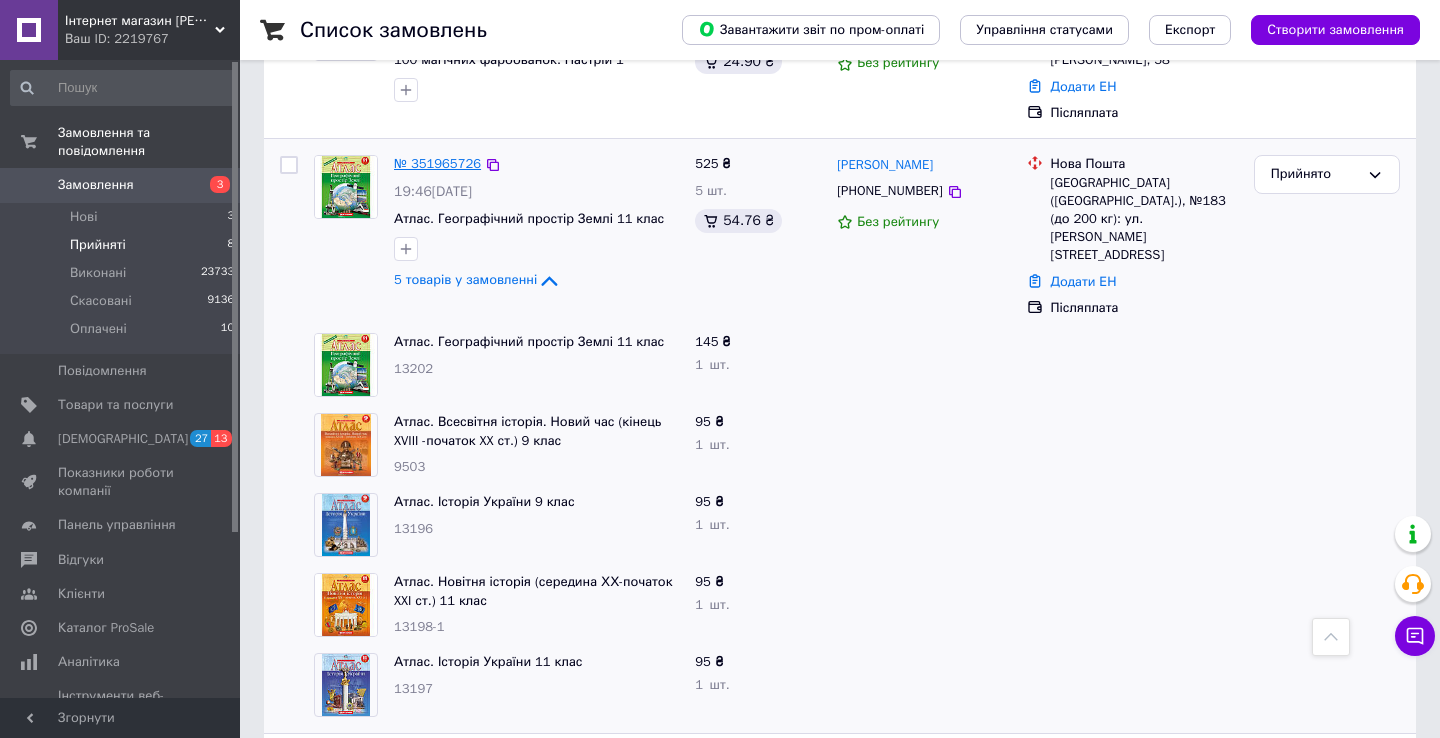 click on "№ 351965726" at bounding box center [437, 163] 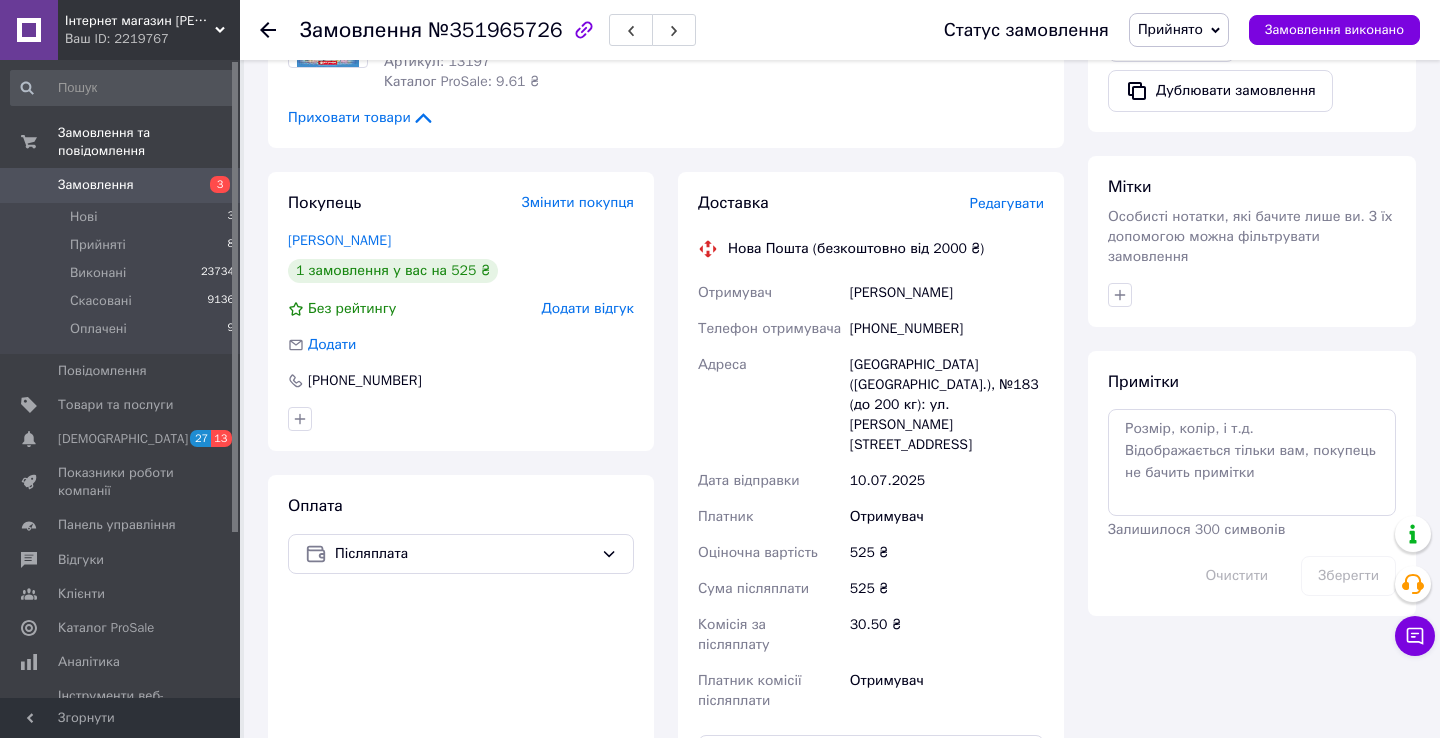 scroll, scrollTop: 898, scrollLeft: 0, axis: vertical 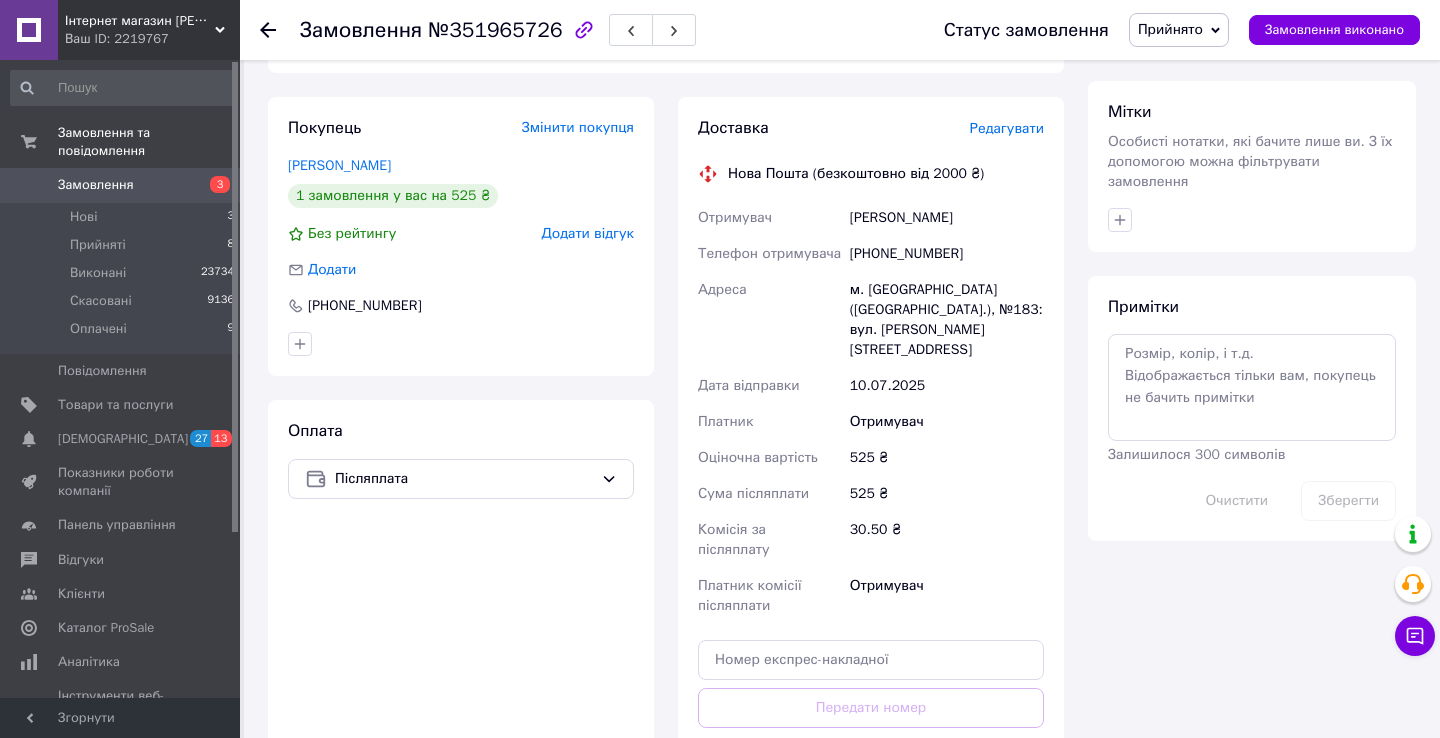 click on "Редагувати" at bounding box center (1007, 128) 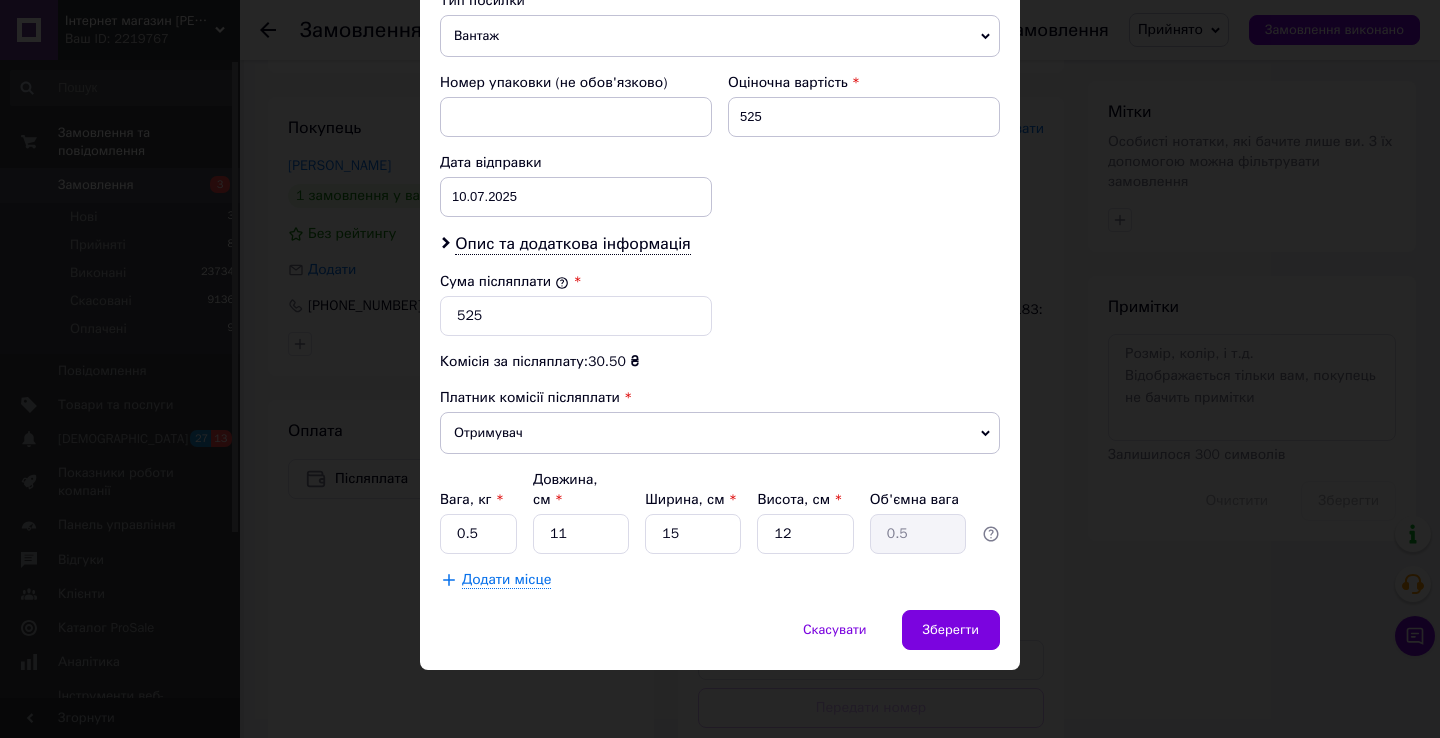 scroll, scrollTop: 808, scrollLeft: 0, axis: vertical 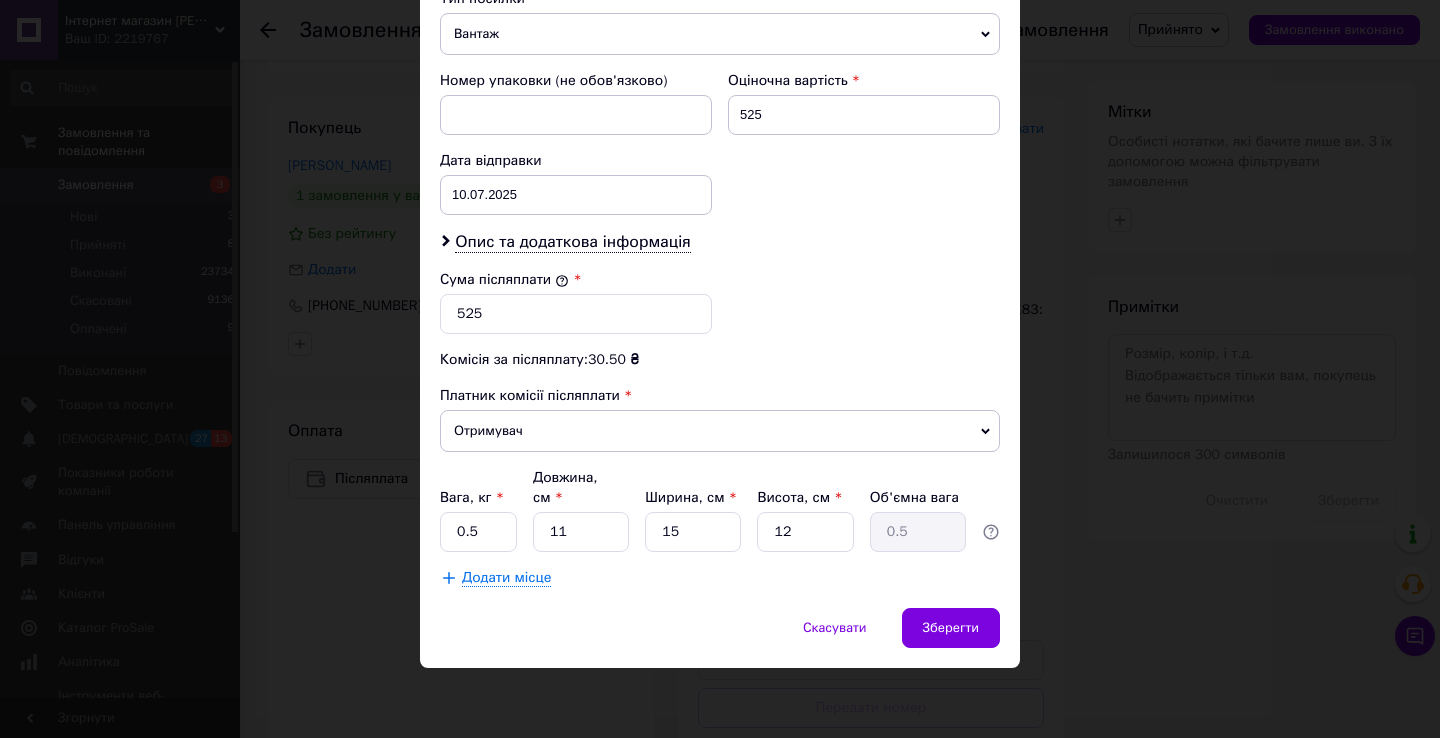 click on "Вантаж" at bounding box center [720, 34] 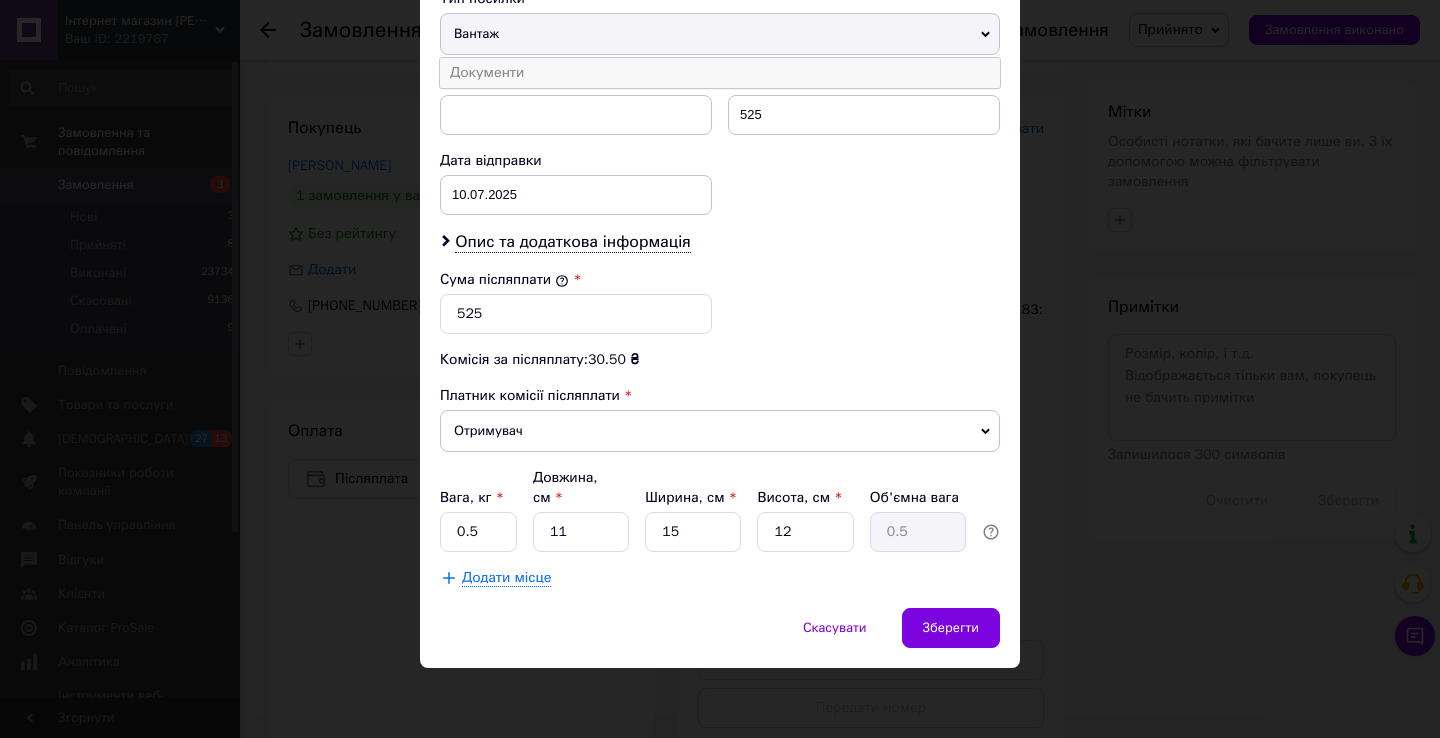 click on "Документи" at bounding box center (720, 73) 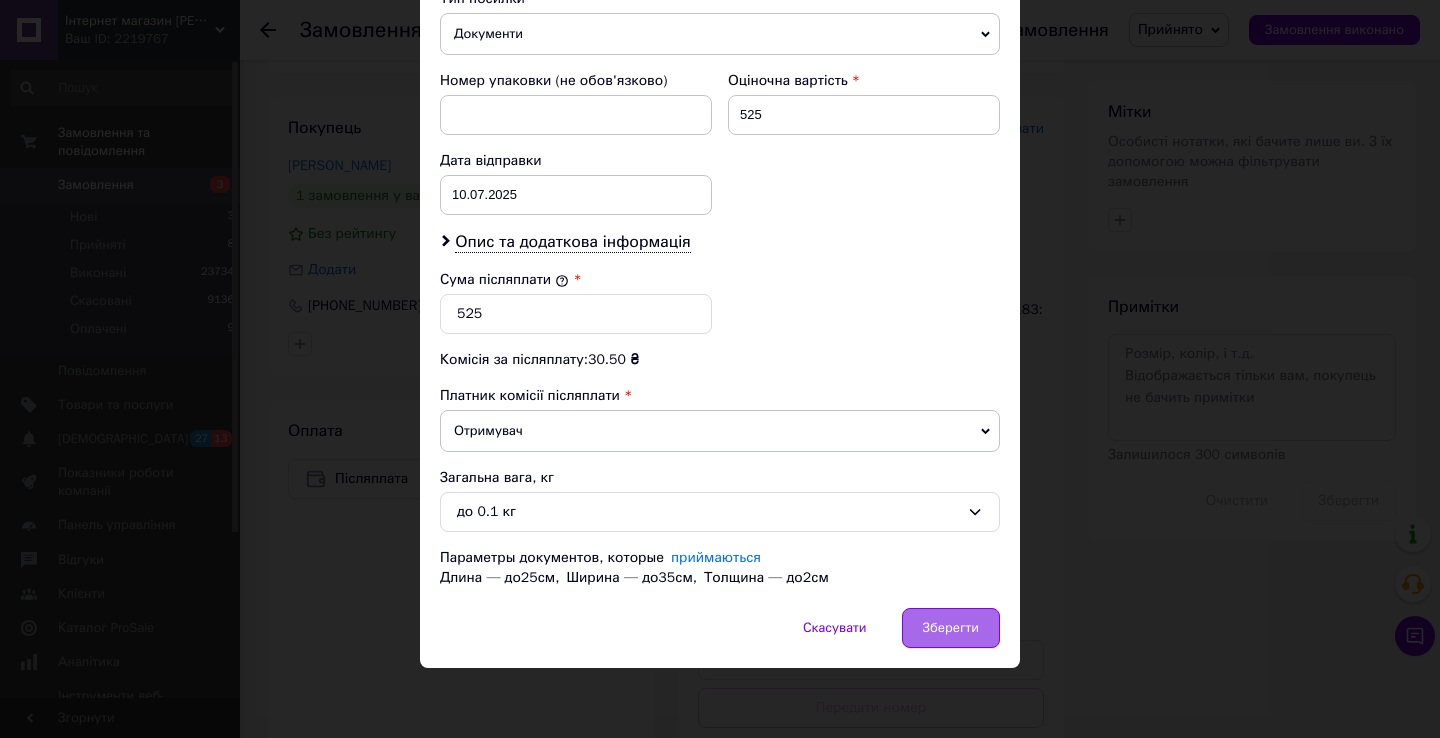 click on "Зберегти" at bounding box center [951, 628] 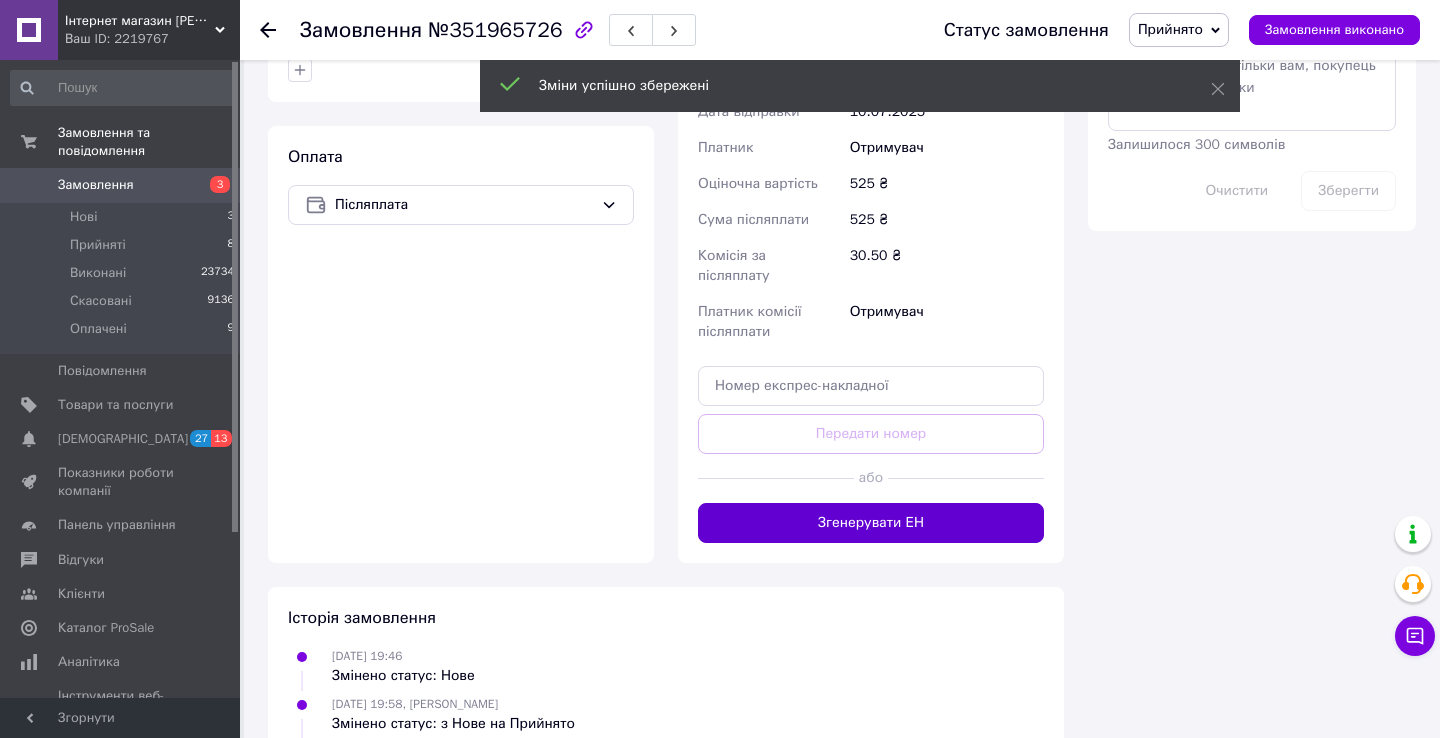 scroll, scrollTop: 1173, scrollLeft: 0, axis: vertical 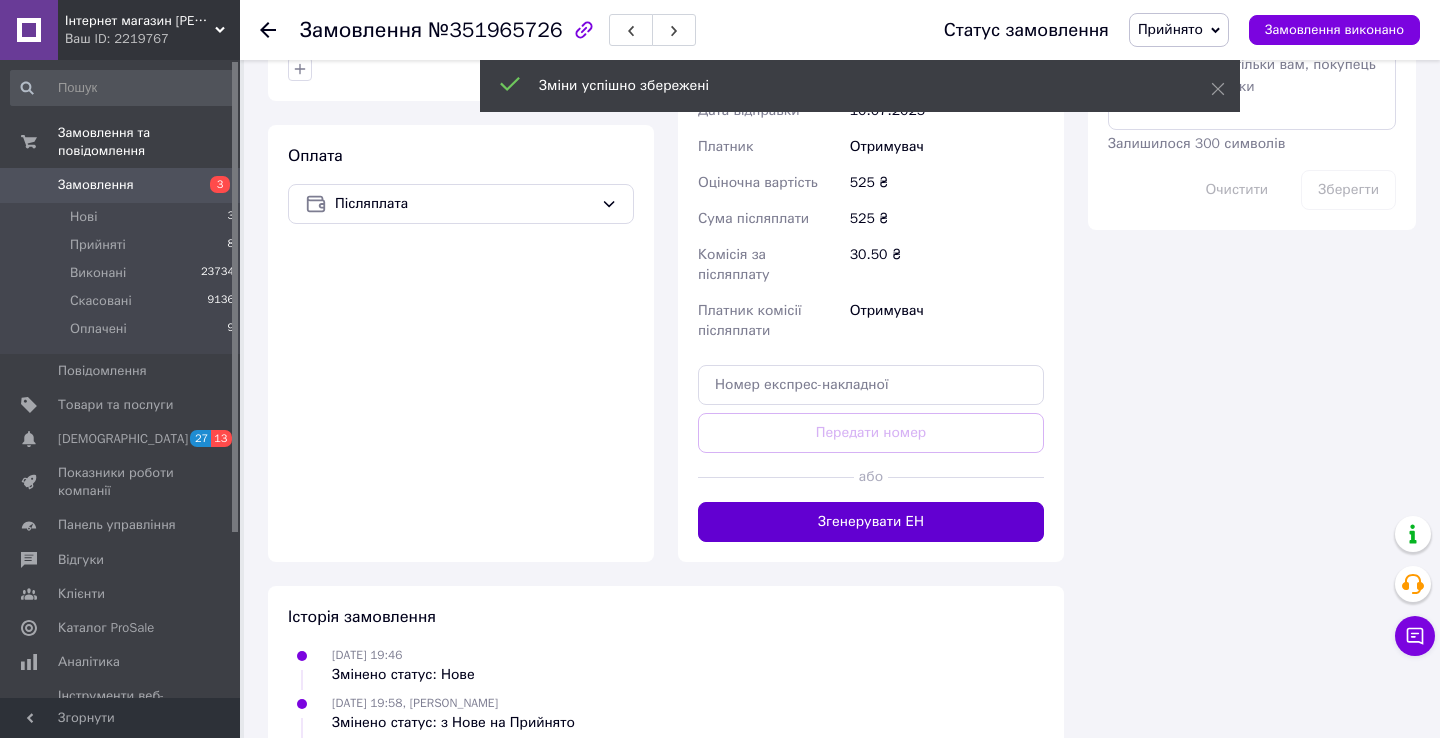 click on "Згенерувати ЕН" at bounding box center [871, 522] 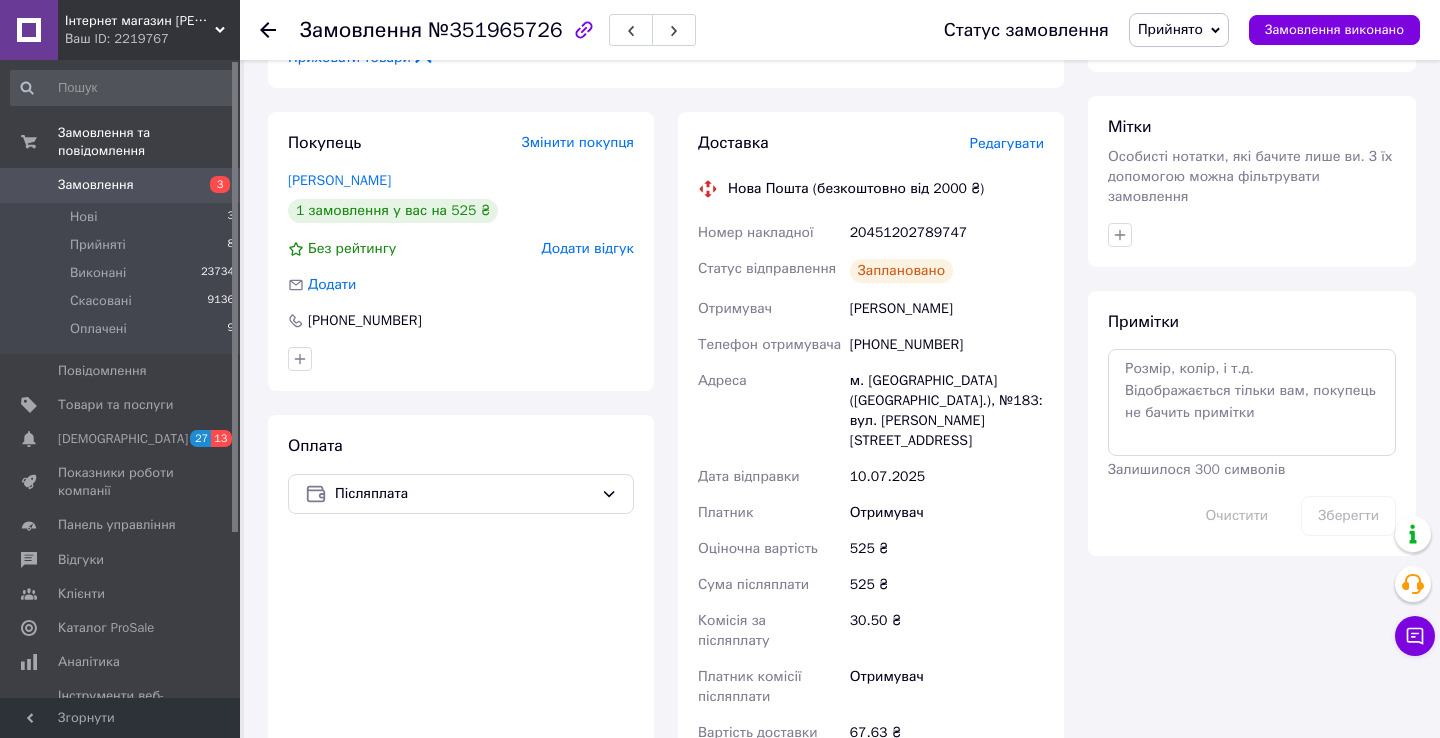 scroll, scrollTop: 838, scrollLeft: 0, axis: vertical 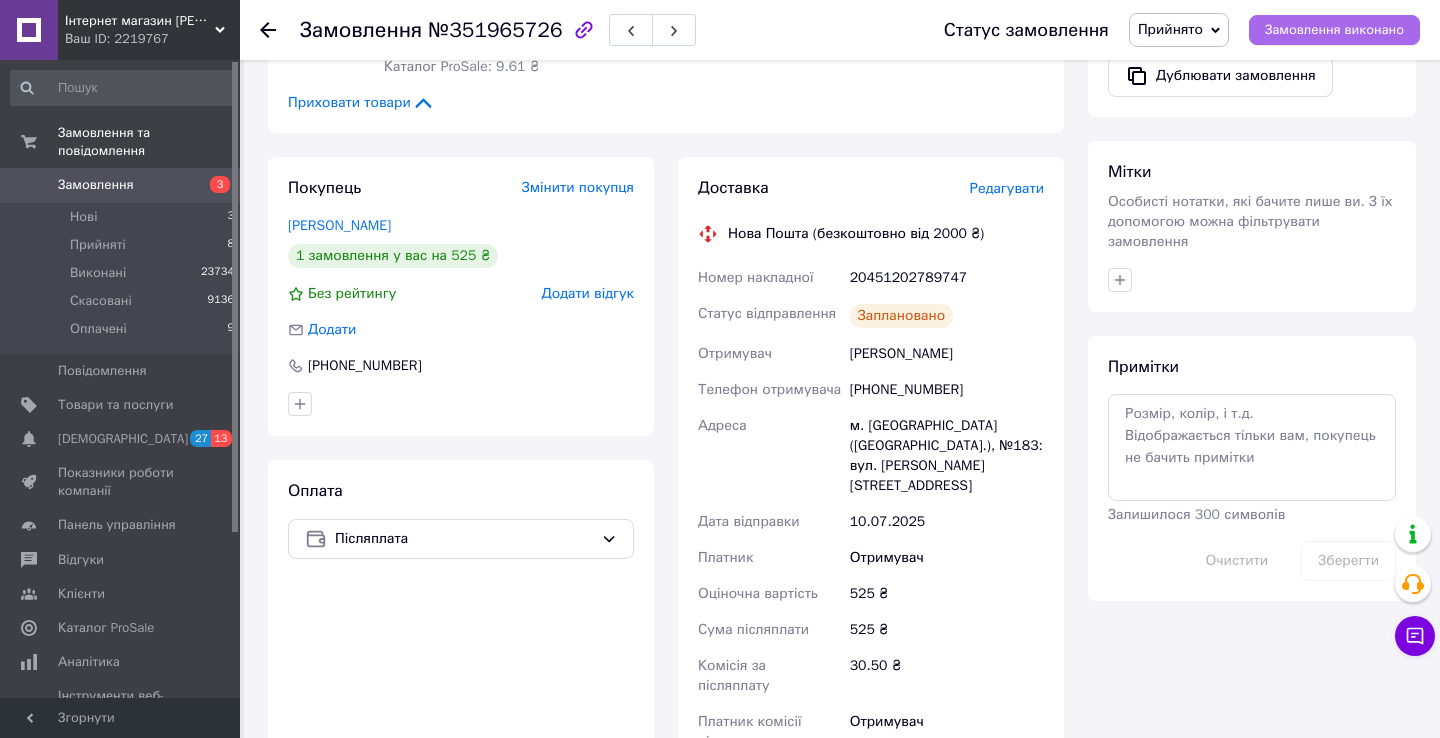 click on "Замовлення виконано" at bounding box center (1334, 30) 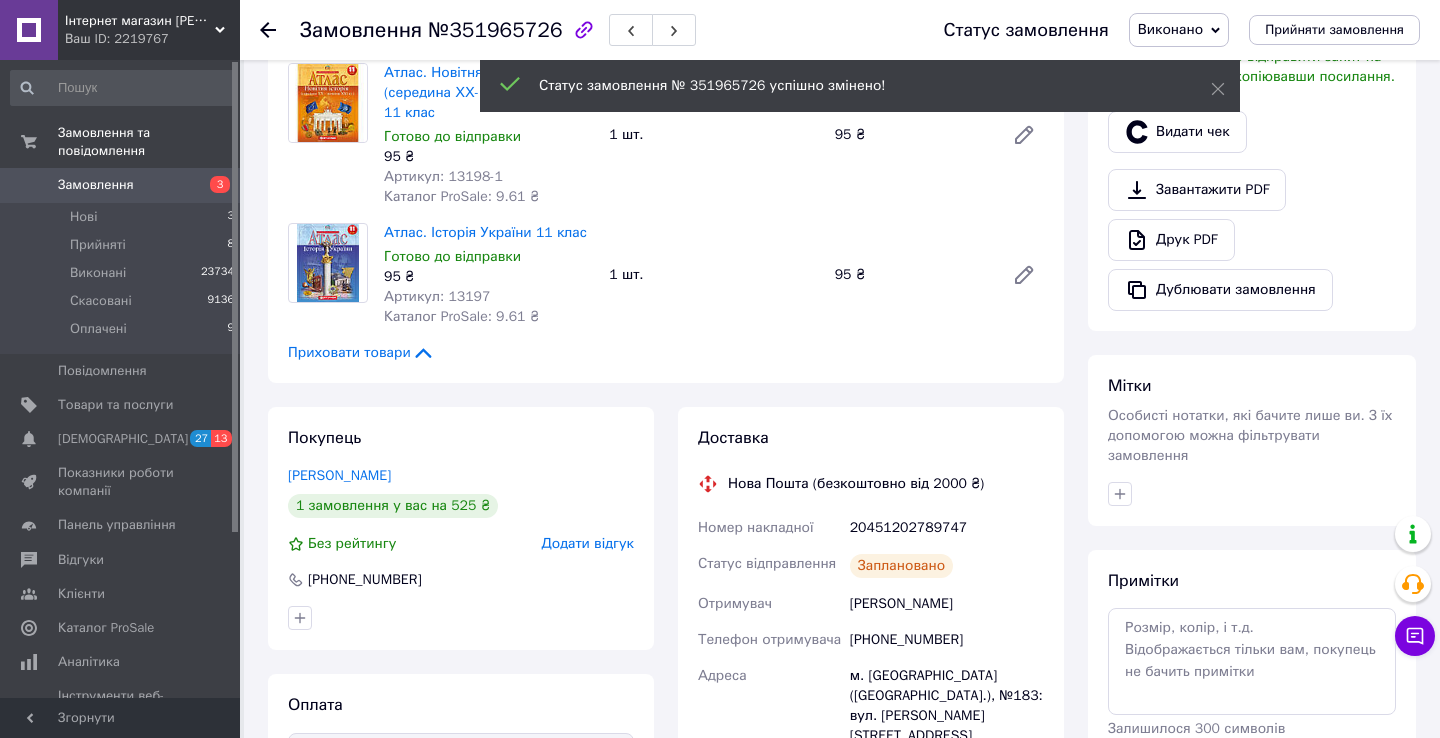 scroll, scrollTop: 563, scrollLeft: 0, axis: vertical 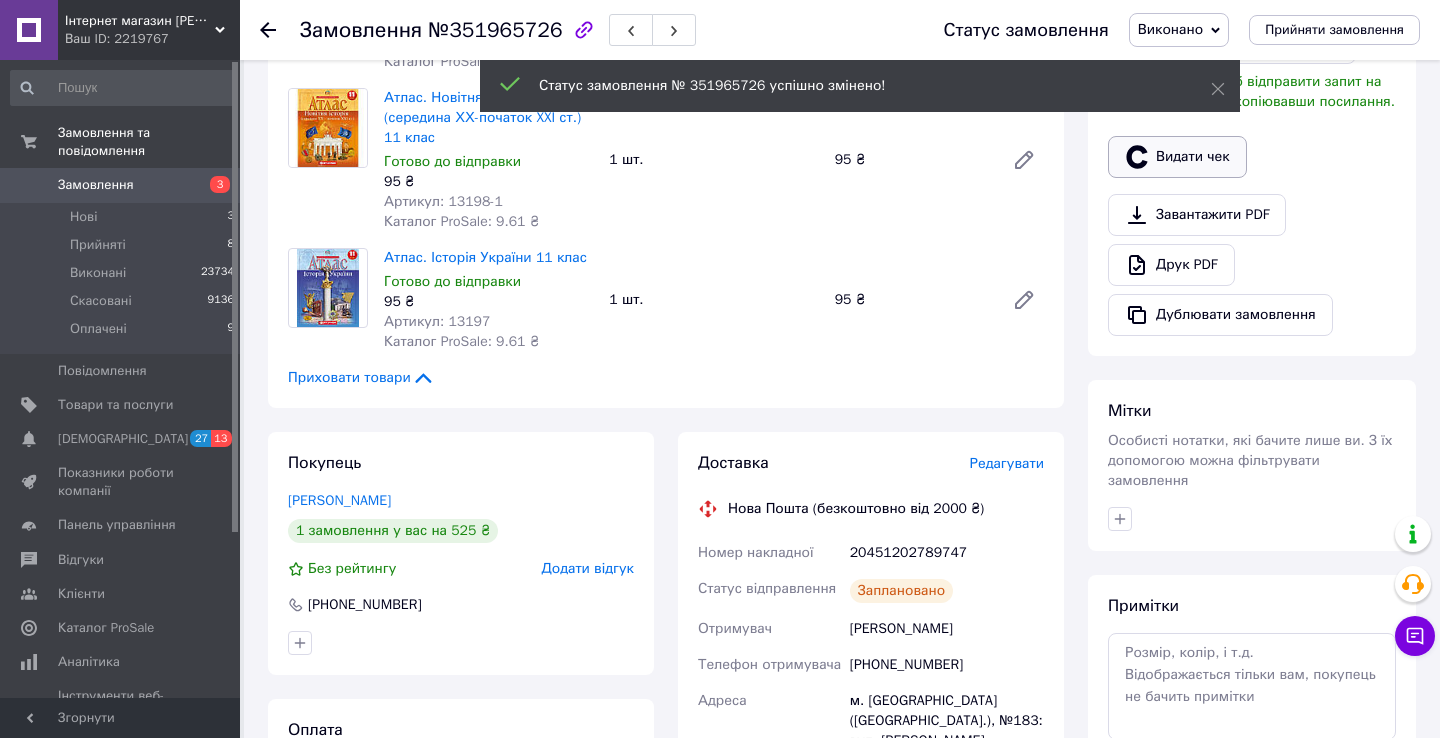 click on "Видати чек" at bounding box center (1177, 157) 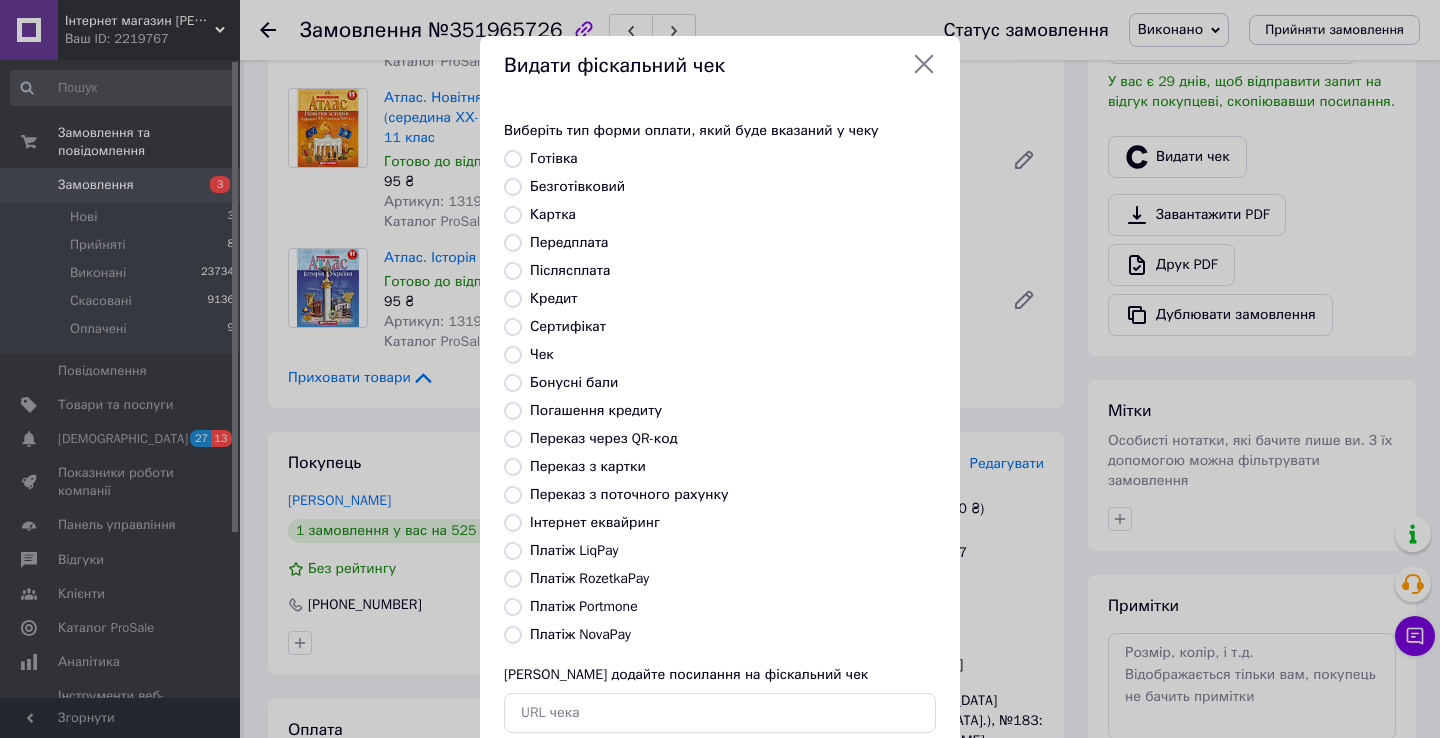 click on "Платіж NovaPay" at bounding box center (580, 634) 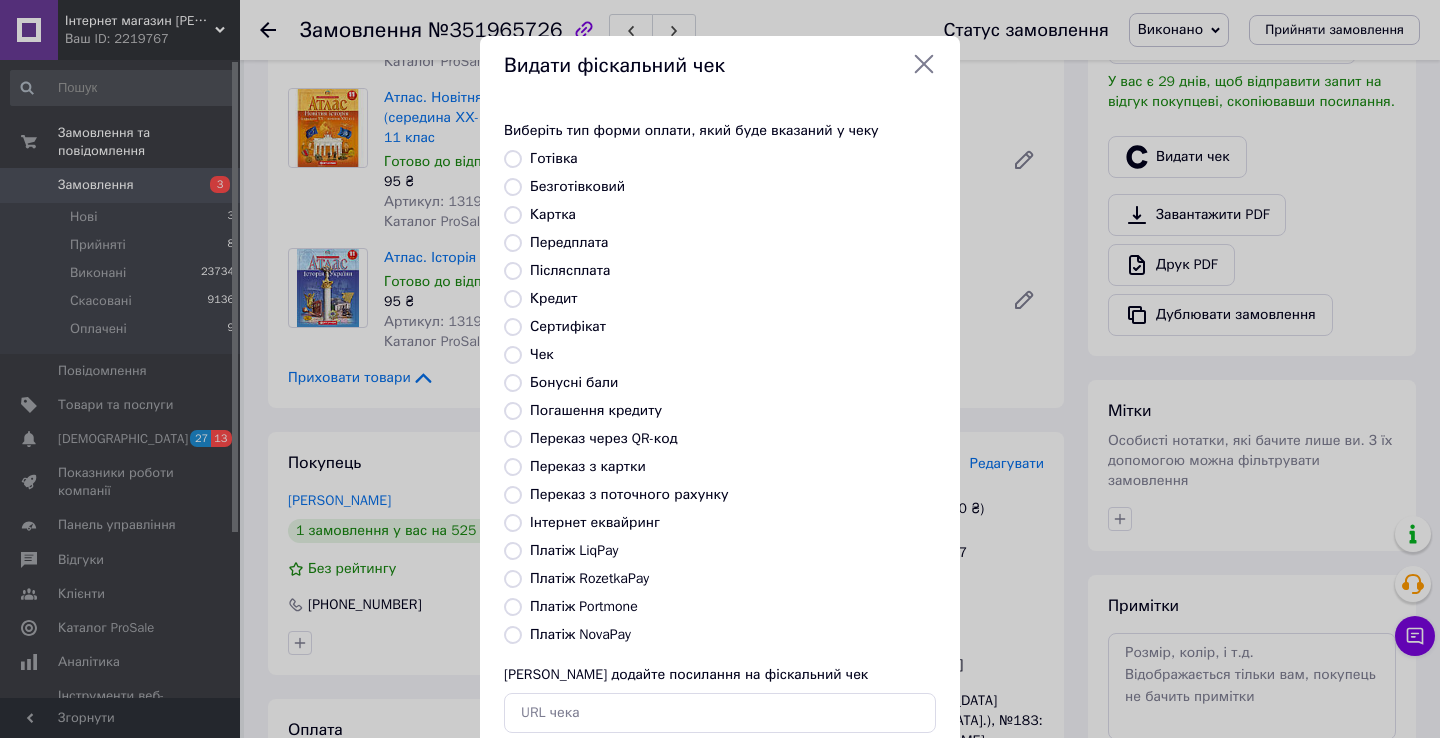 radio on "true" 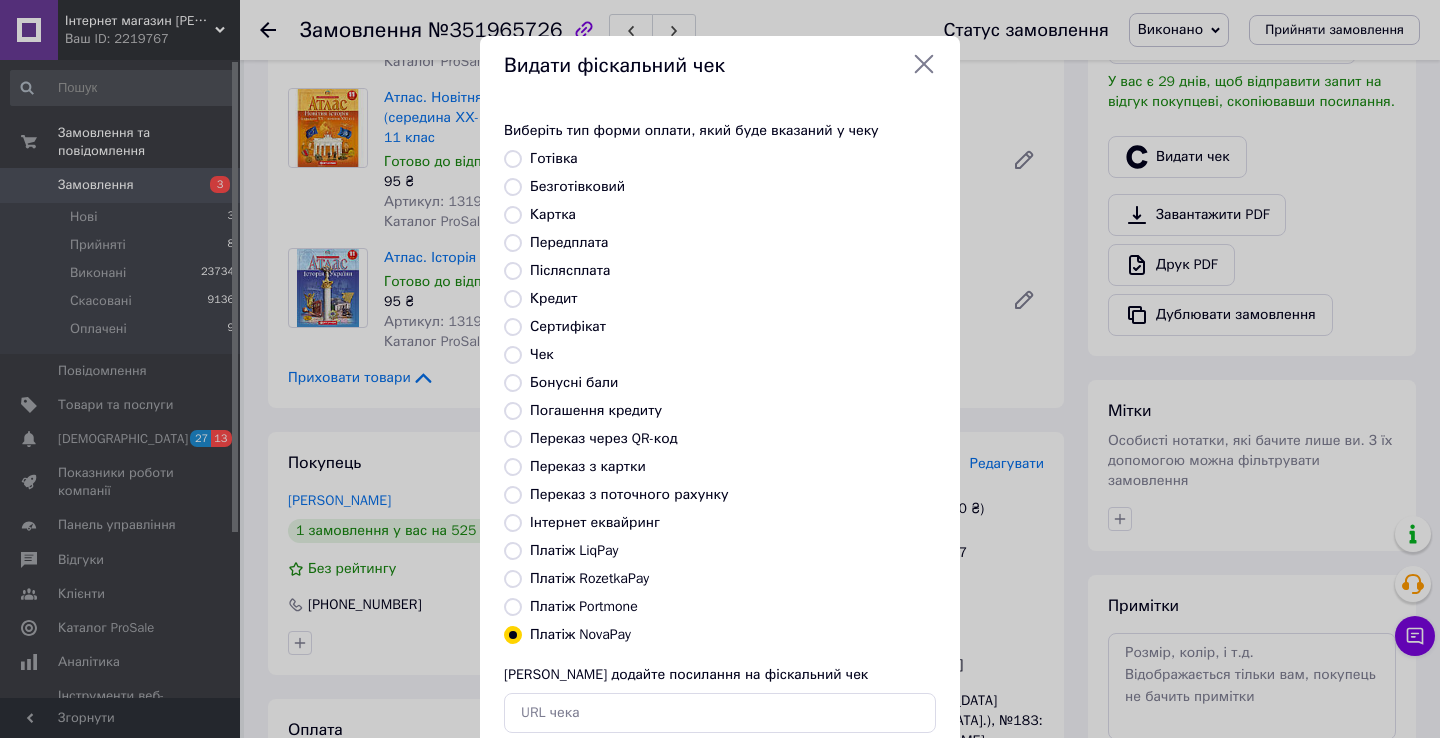 scroll, scrollTop: 121, scrollLeft: 0, axis: vertical 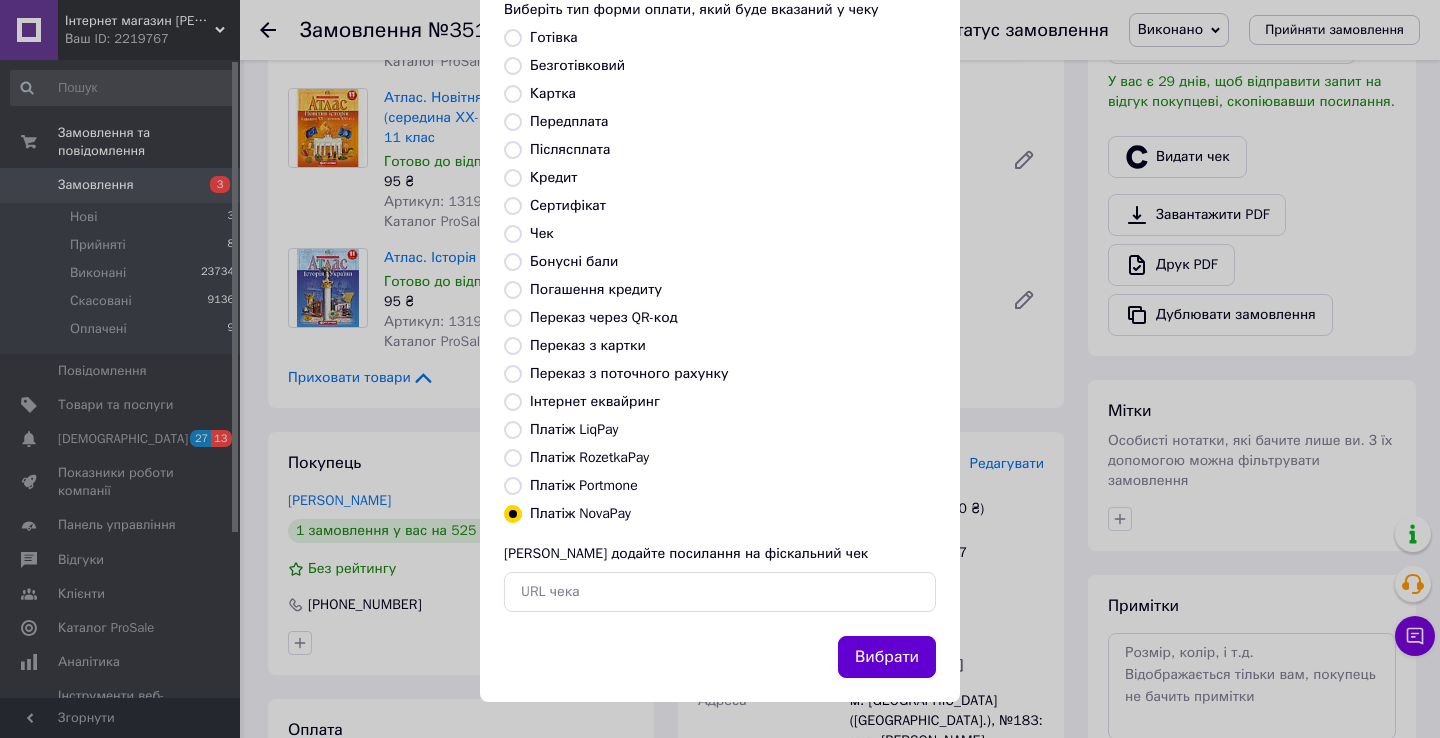 click on "Вибрати" at bounding box center (887, 657) 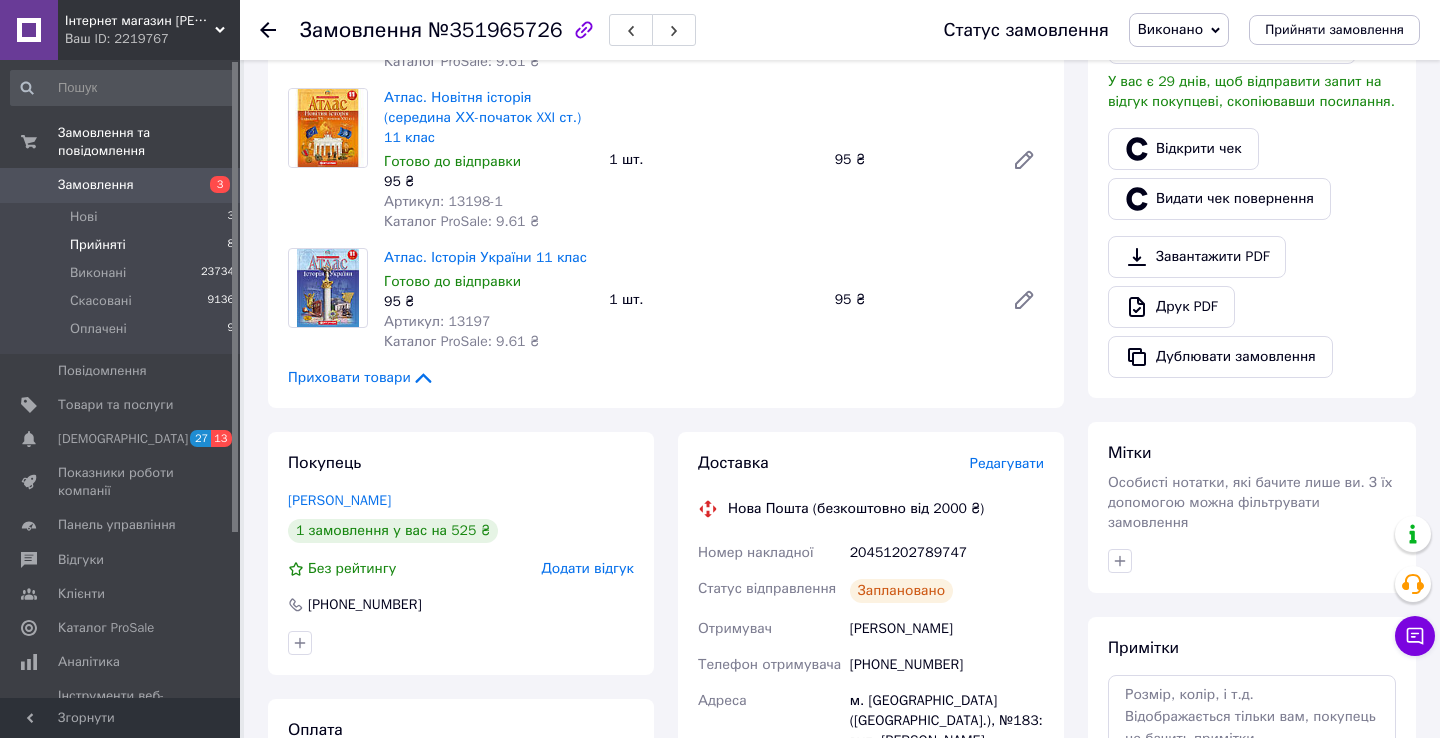 click on "Прийняті" at bounding box center [98, 245] 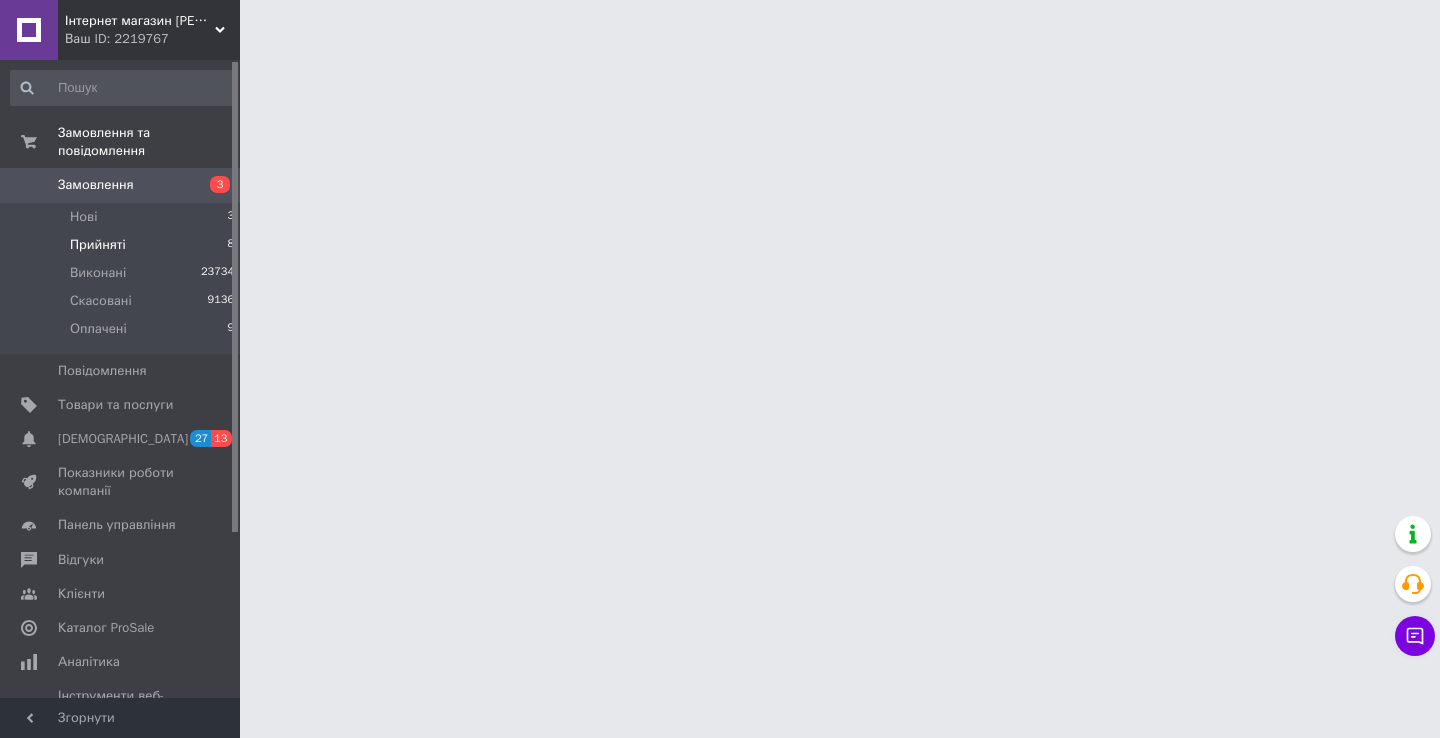 scroll, scrollTop: 0, scrollLeft: 0, axis: both 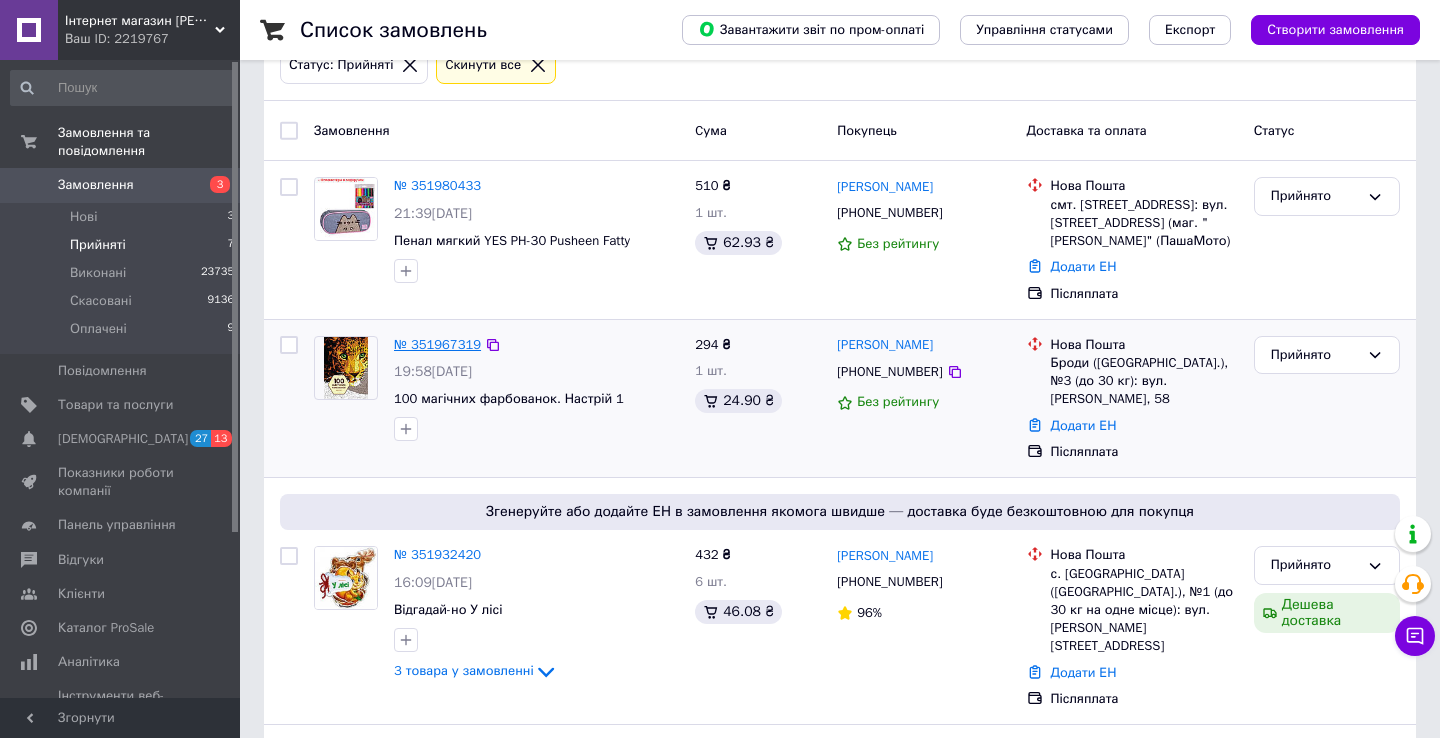 click on "№ 351967319" at bounding box center (437, 344) 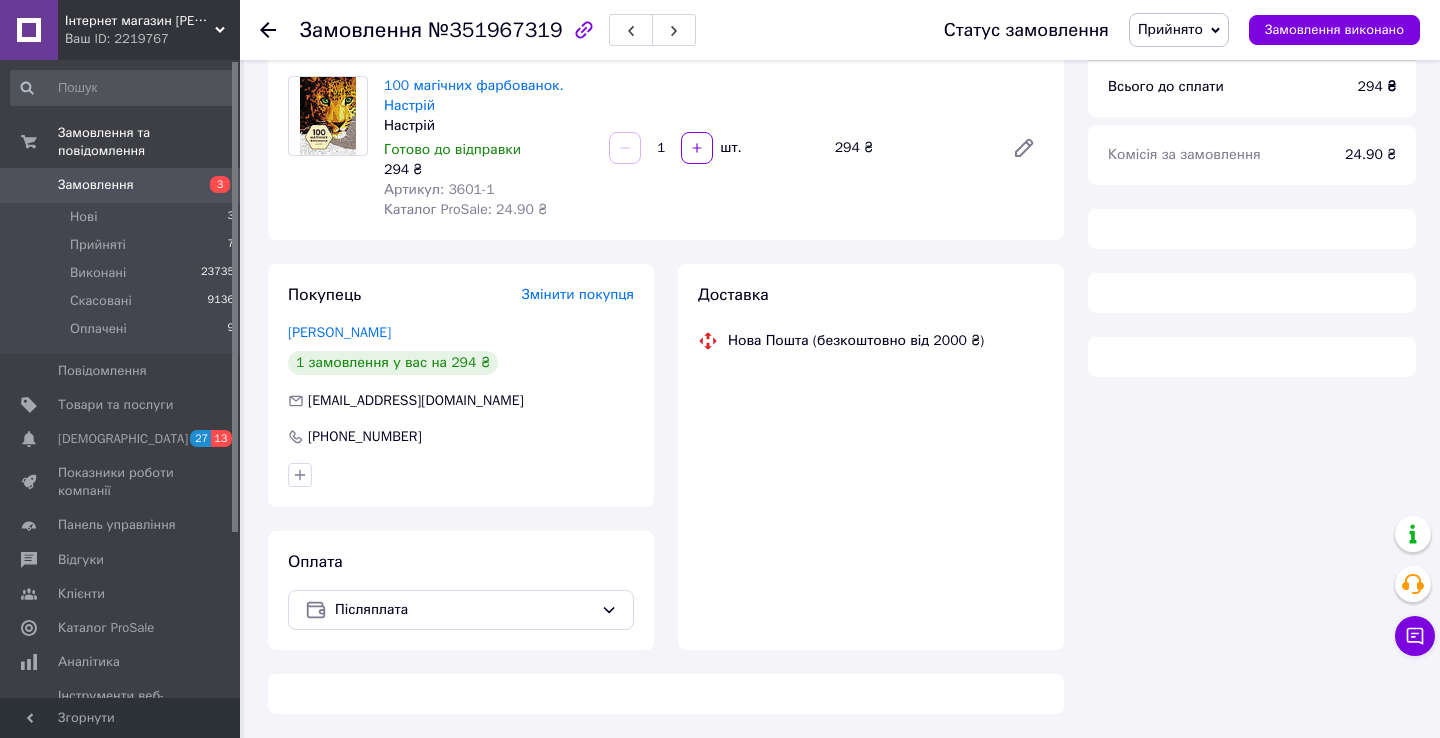 scroll, scrollTop: 228, scrollLeft: 0, axis: vertical 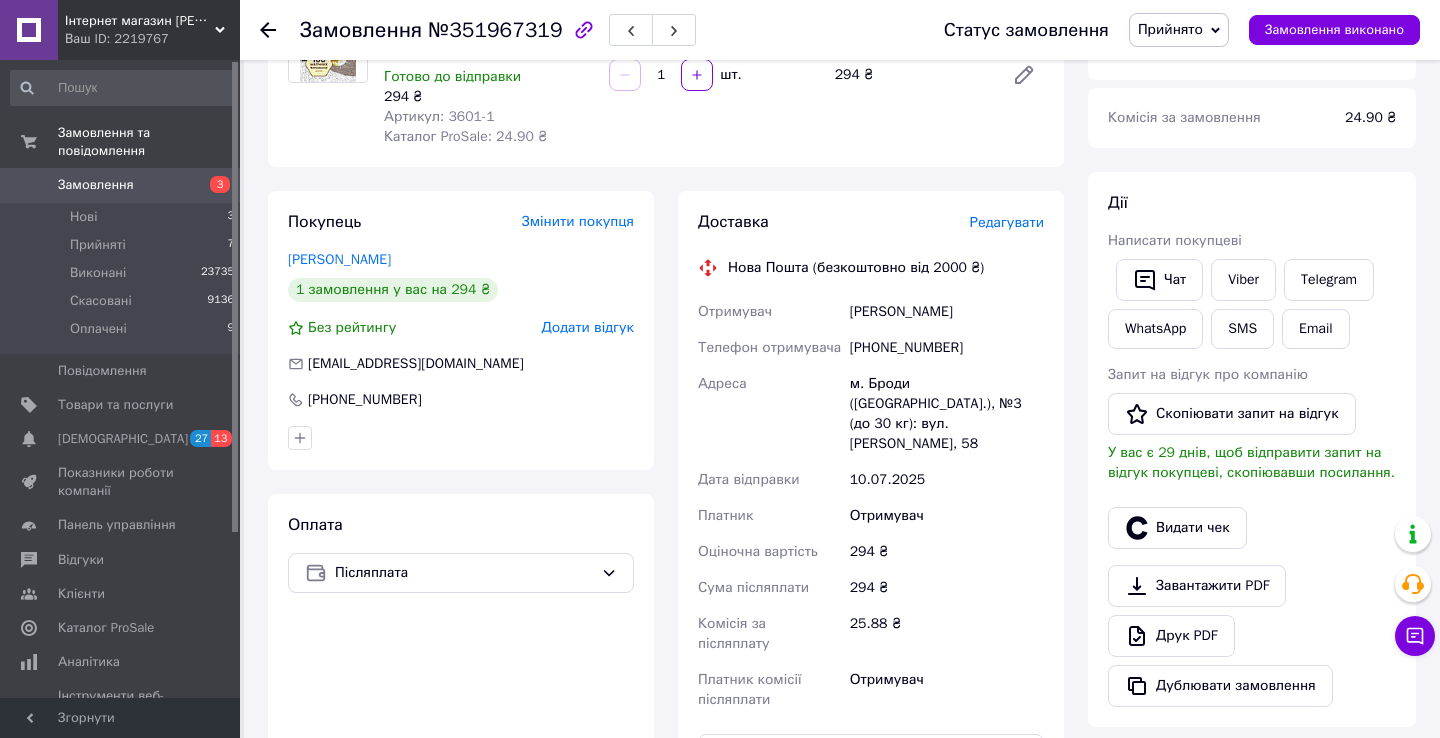 click on "Редагувати" at bounding box center (1007, 222) 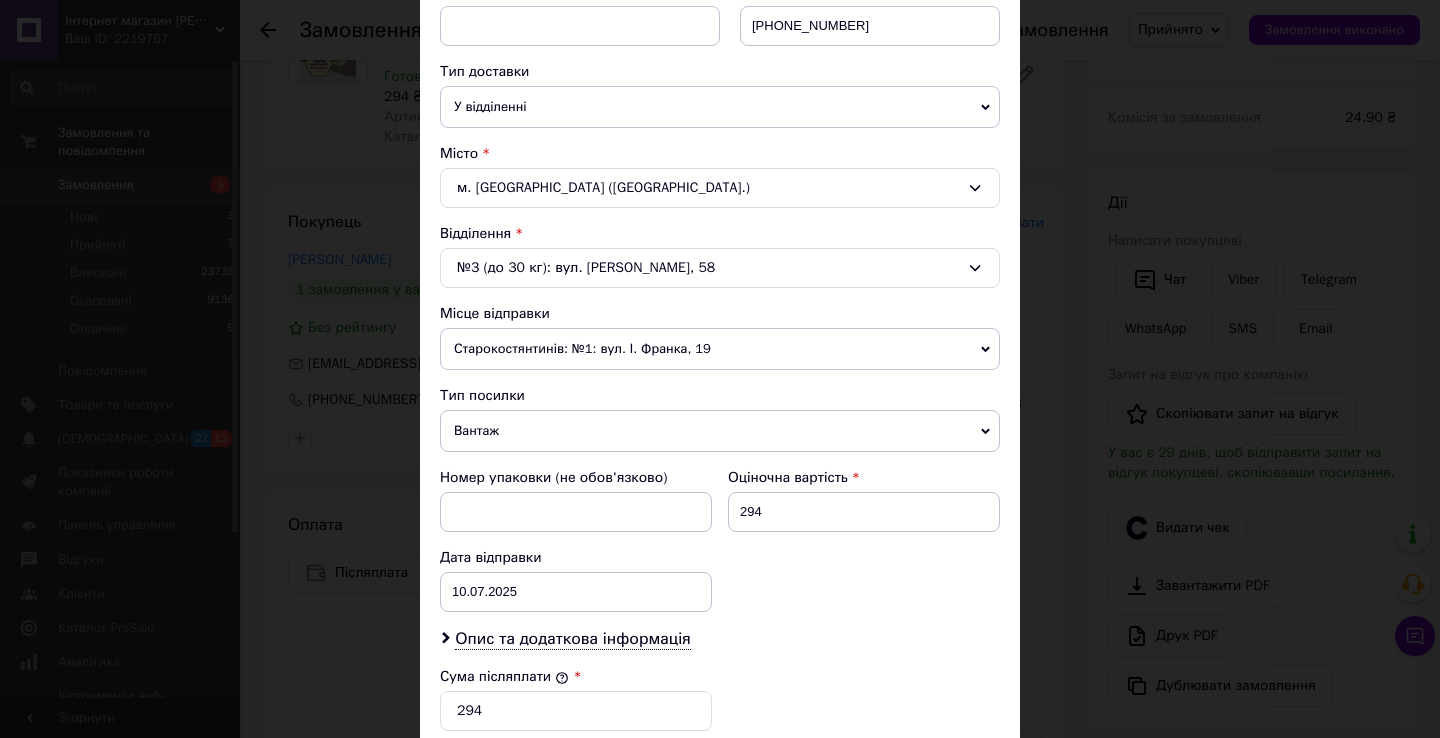 scroll, scrollTop: 489, scrollLeft: 0, axis: vertical 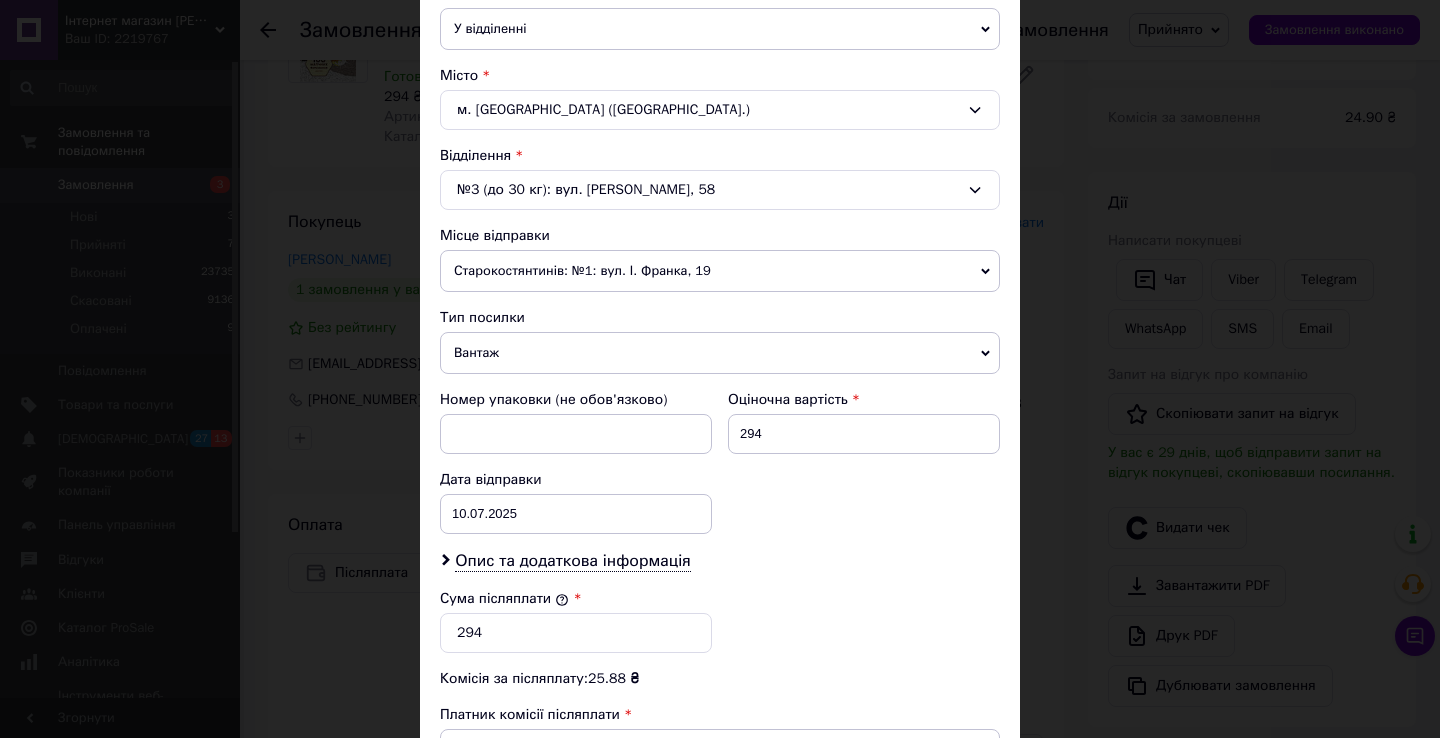 click on "Вантаж" at bounding box center (720, 353) 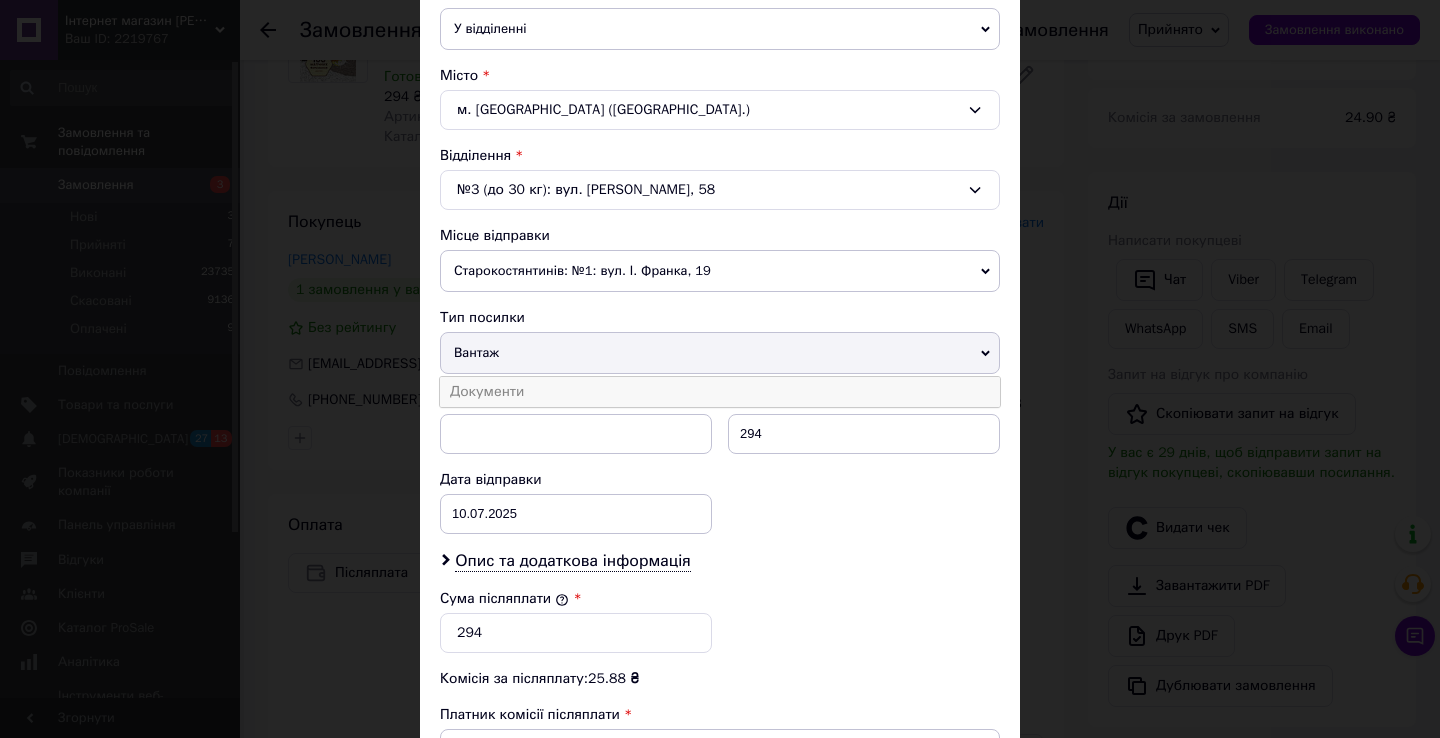 click on "Документи" at bounding box center (720, 392) 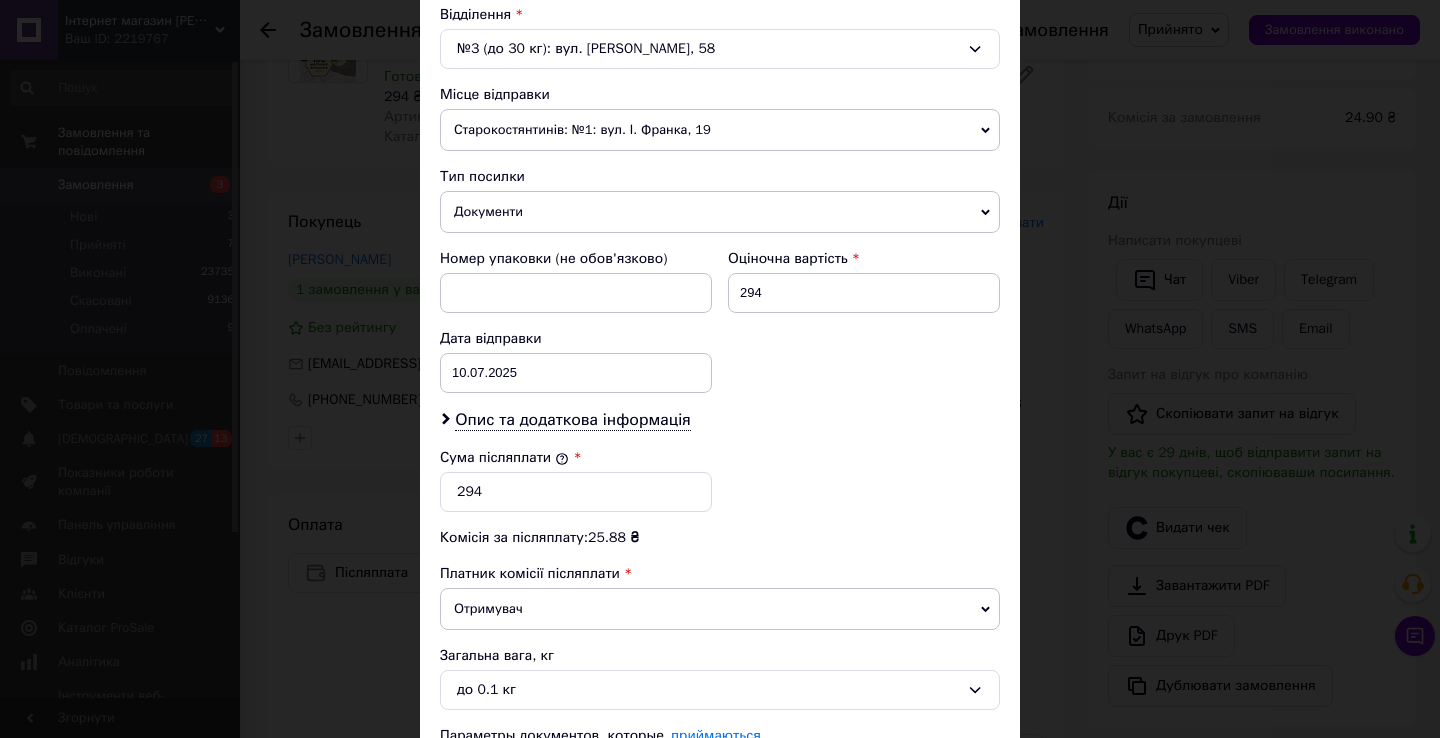 scroll, scrollTop: 808, scrollLeft: 0, axis: vertical 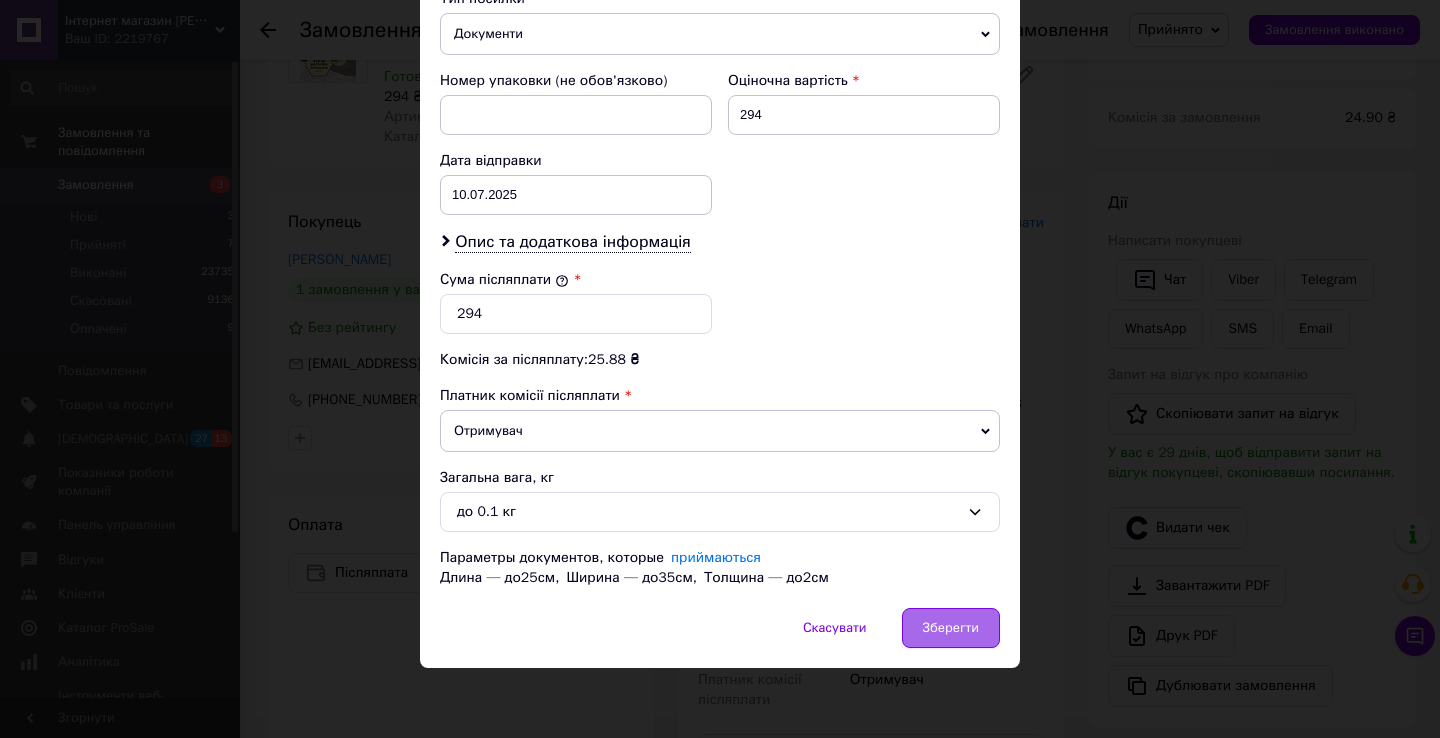 click on "Зберегти" at bounding box center (951, 628) 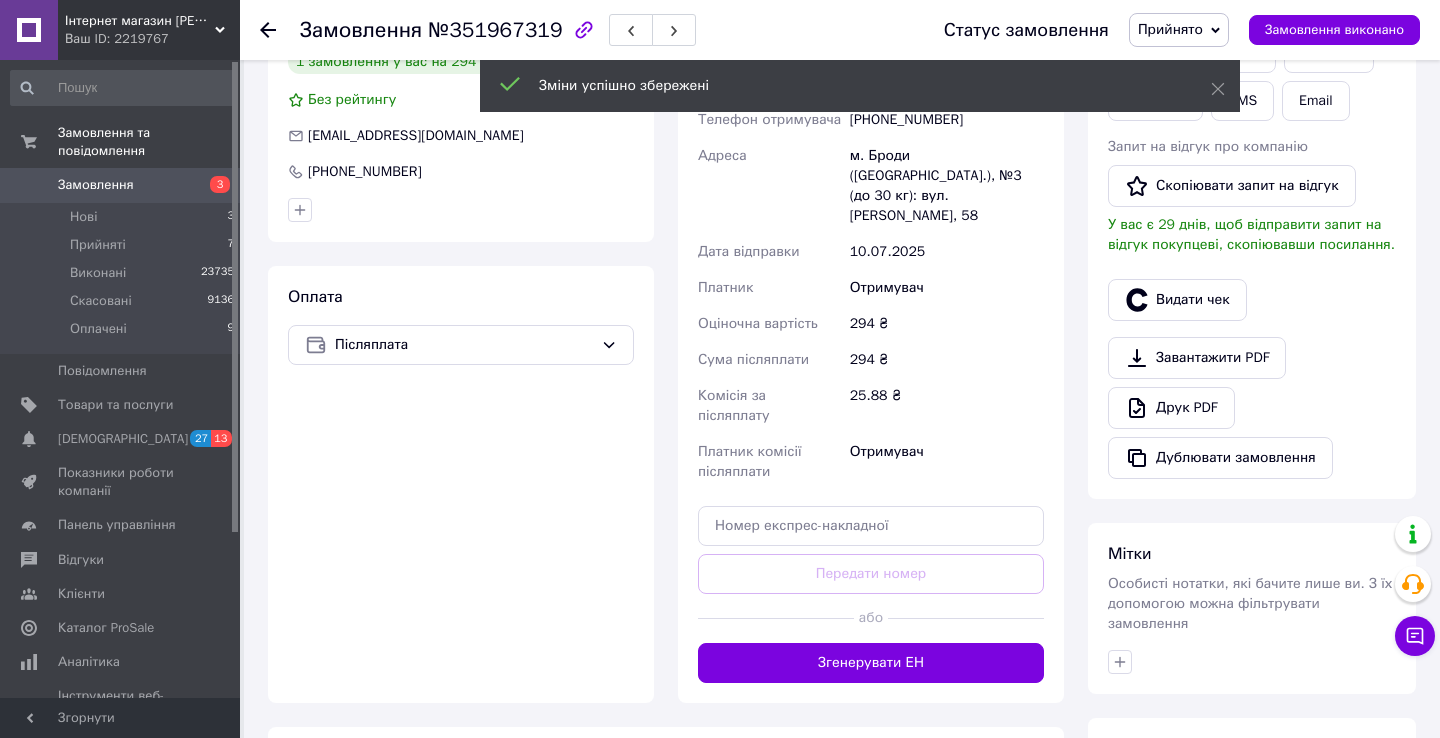 scroll, scrollTop: 563, scrollLeft: 0, axis: vertical 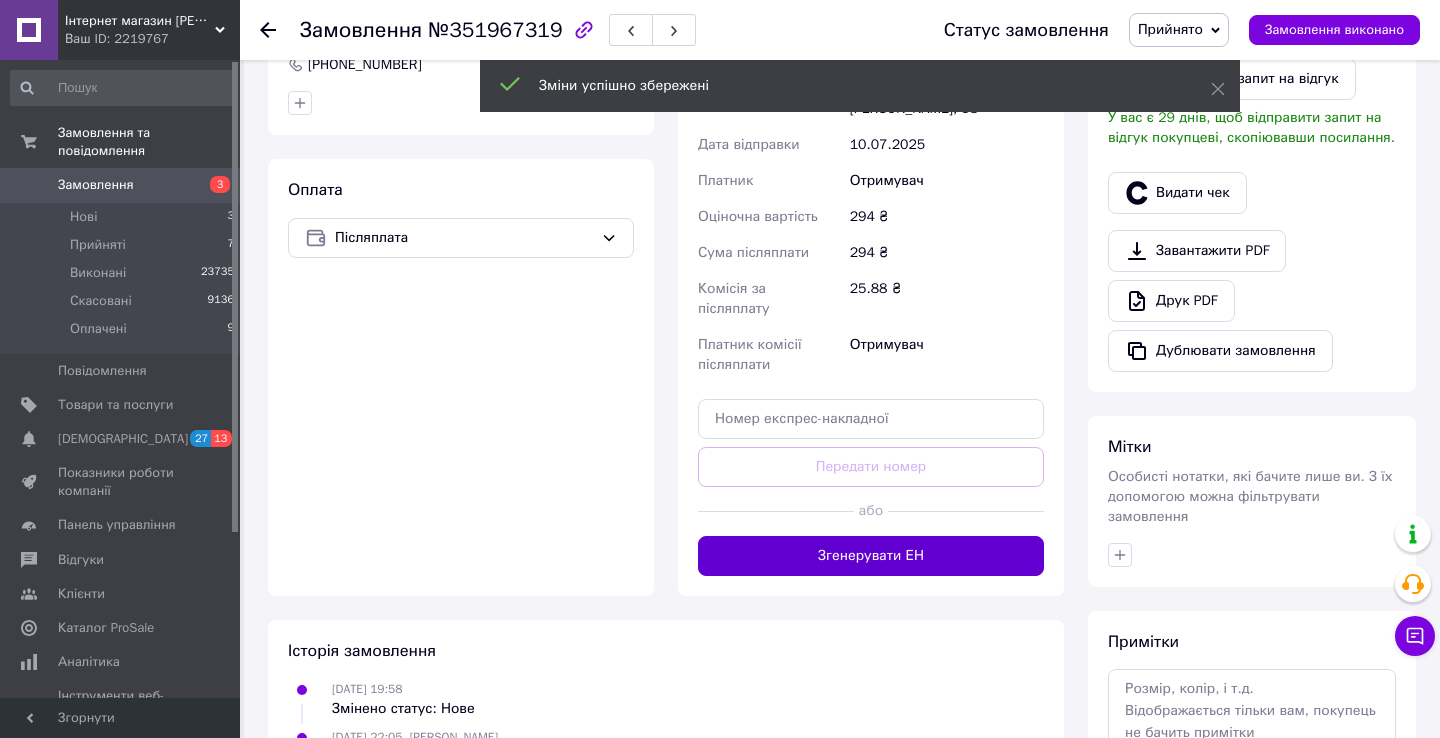 click on "Згенерувати ЕН" at bounding box center [871, 556] 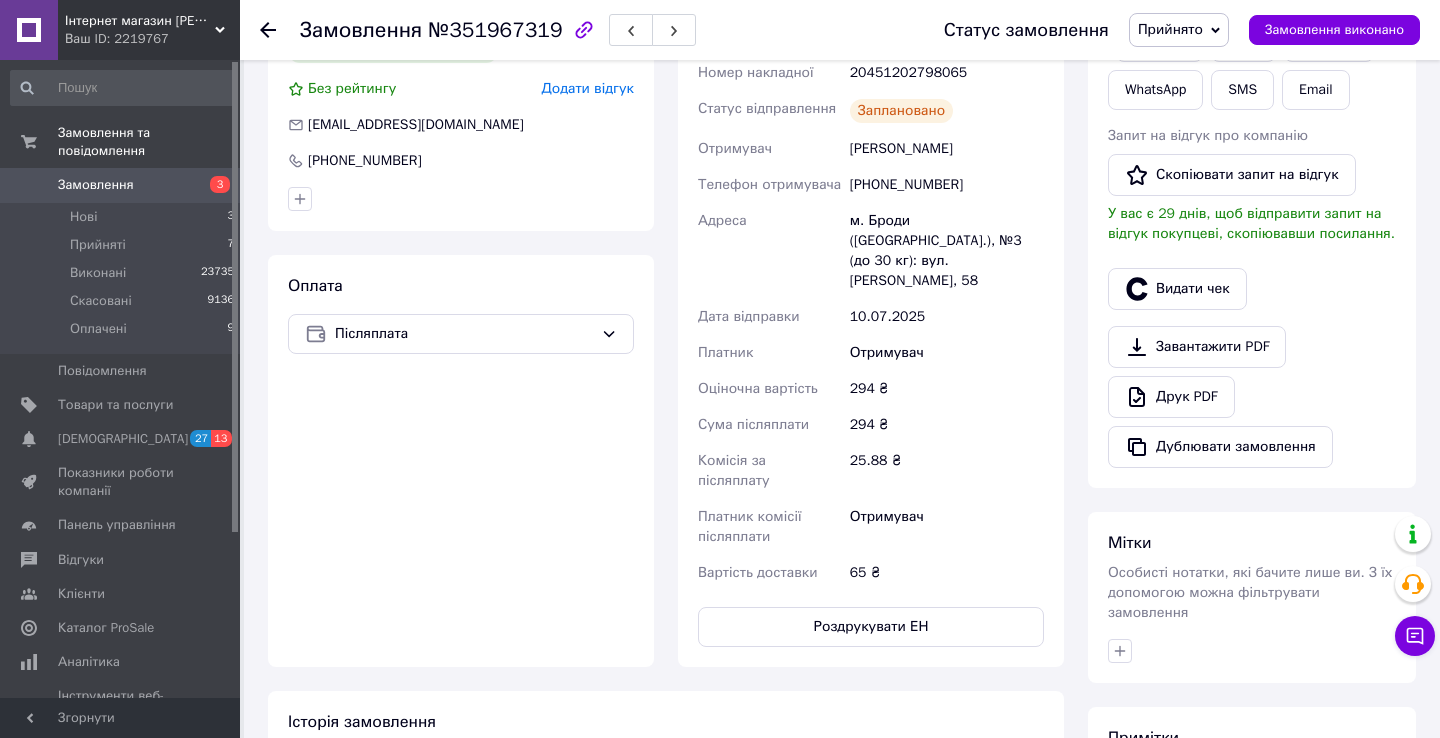 scroll, scrollTop: 460, scrollLeft: 0, axis: vertical 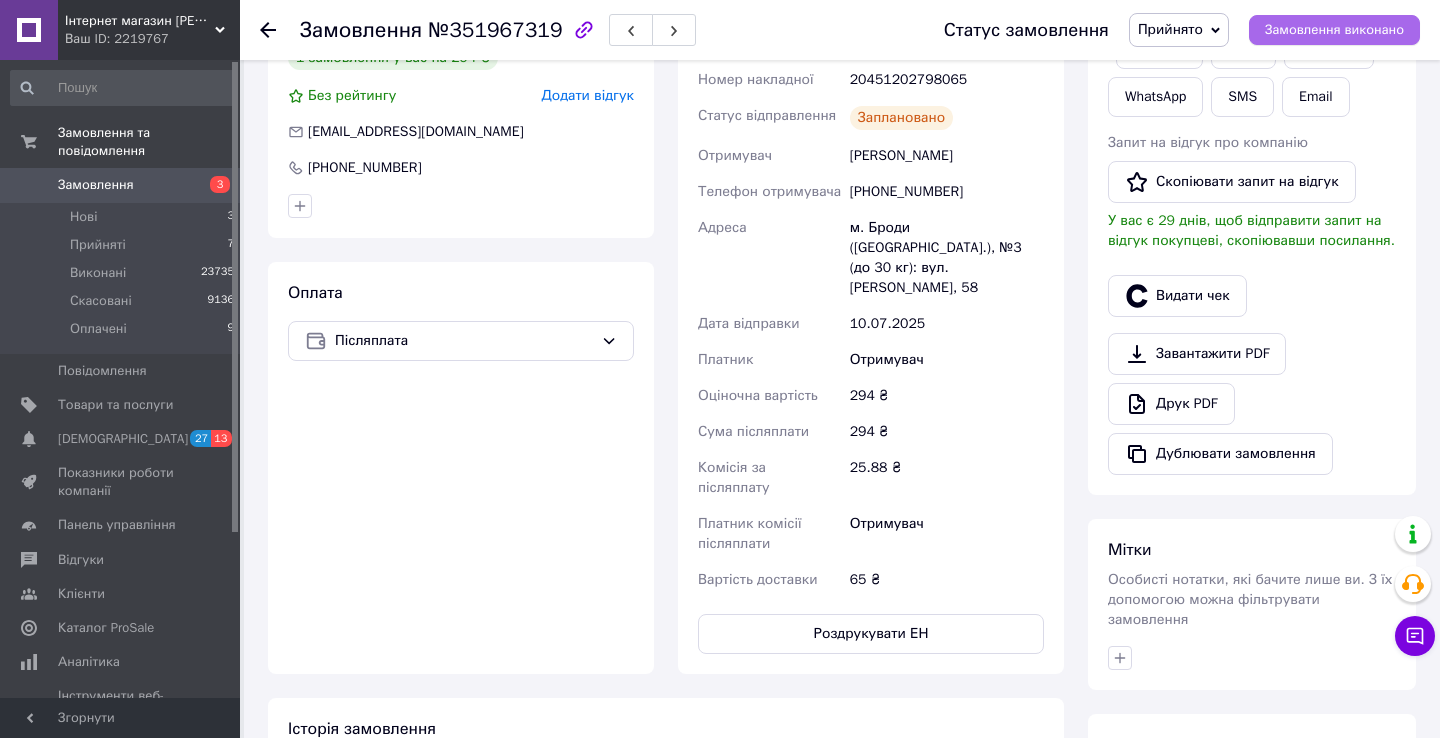 click on "Замовлення виконано" at bounding box center [1334, 30] 